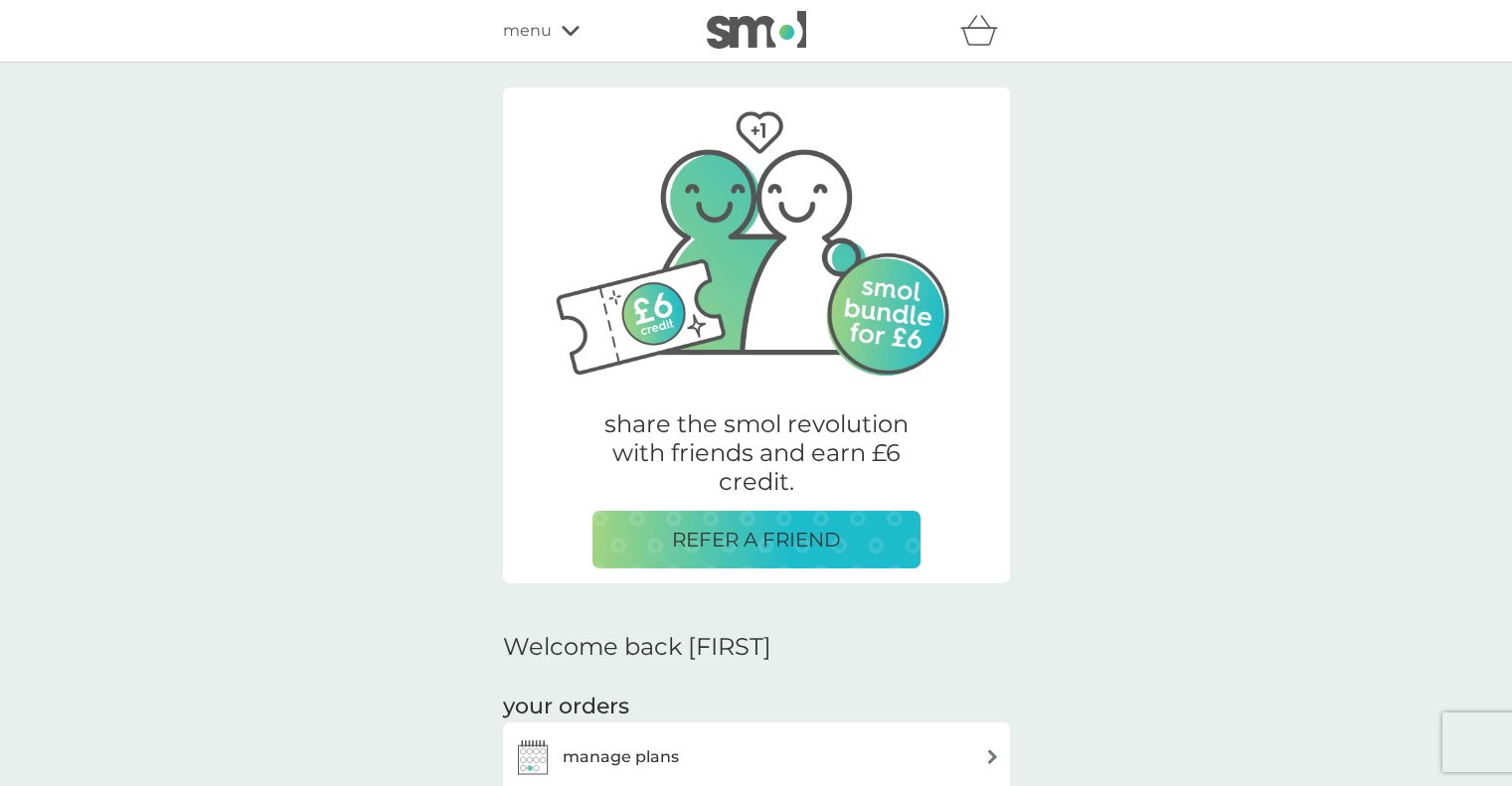 scroll, scrollTop: 0, scrollLeft: 0, axis: both 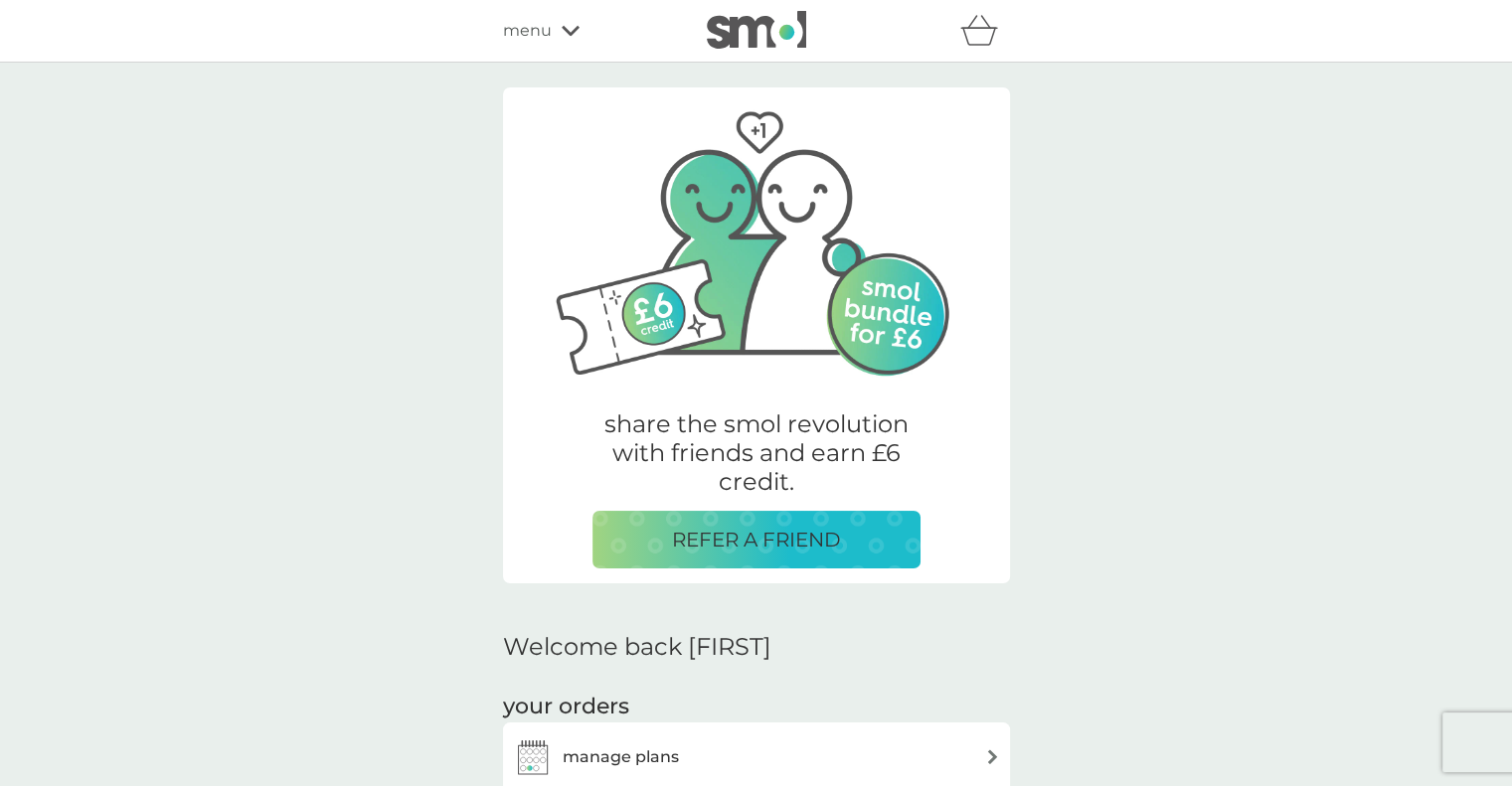 click on "menu" at bounding box center [527, 31] 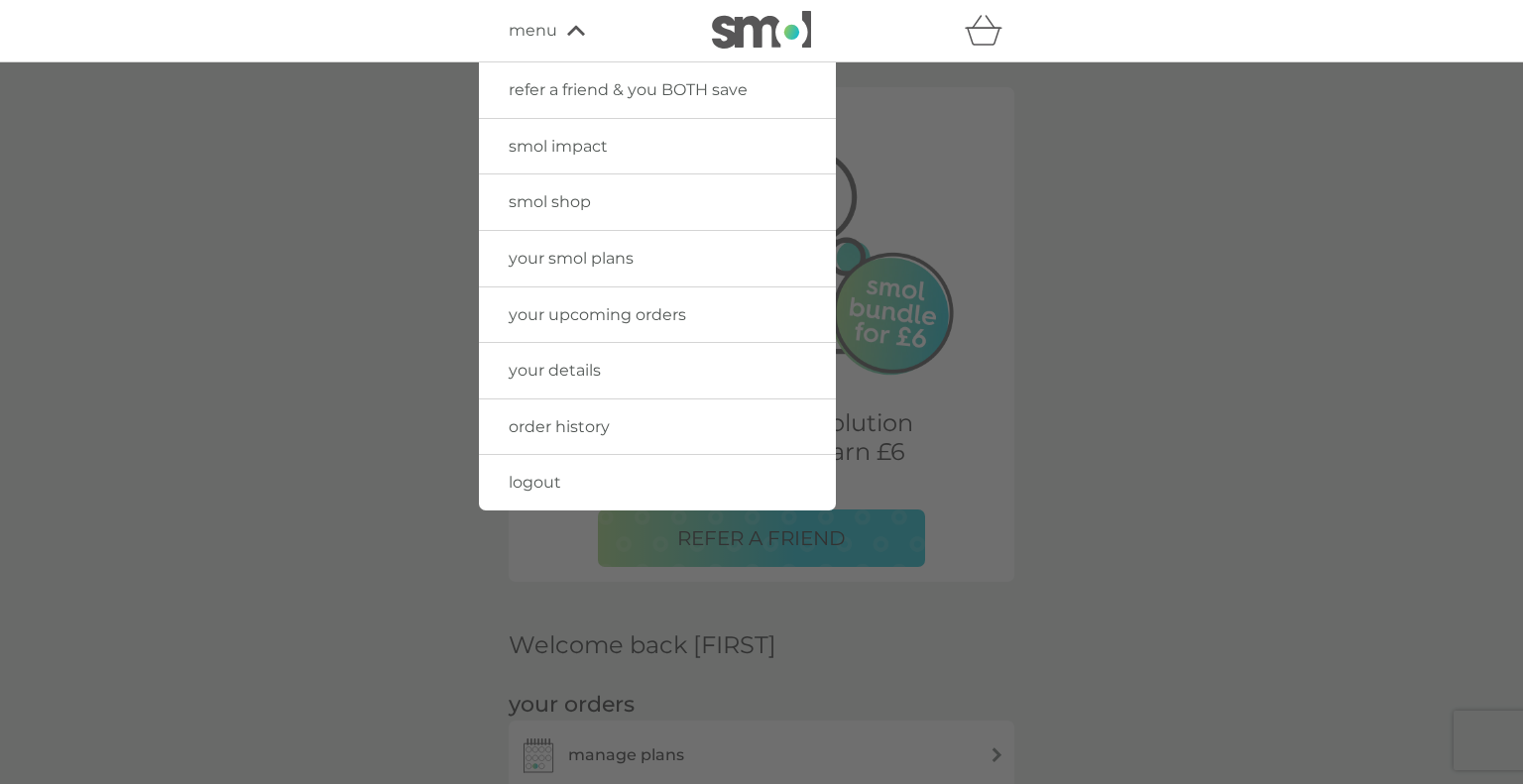 click on "smol shop" at bounding box center [549, 201] 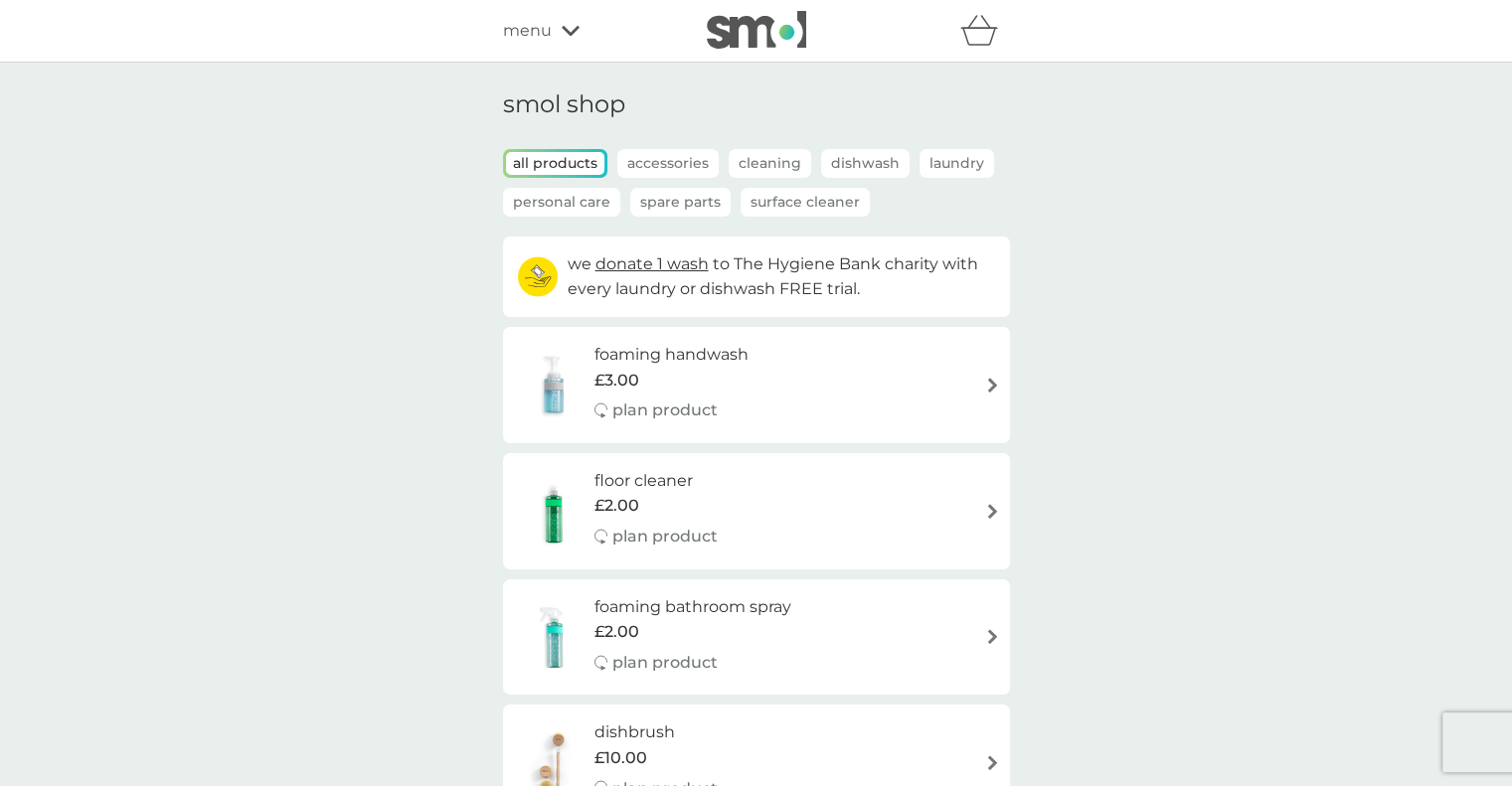 click on "foaming handwash £3.00 plan product" at bounding box center [756, 385] 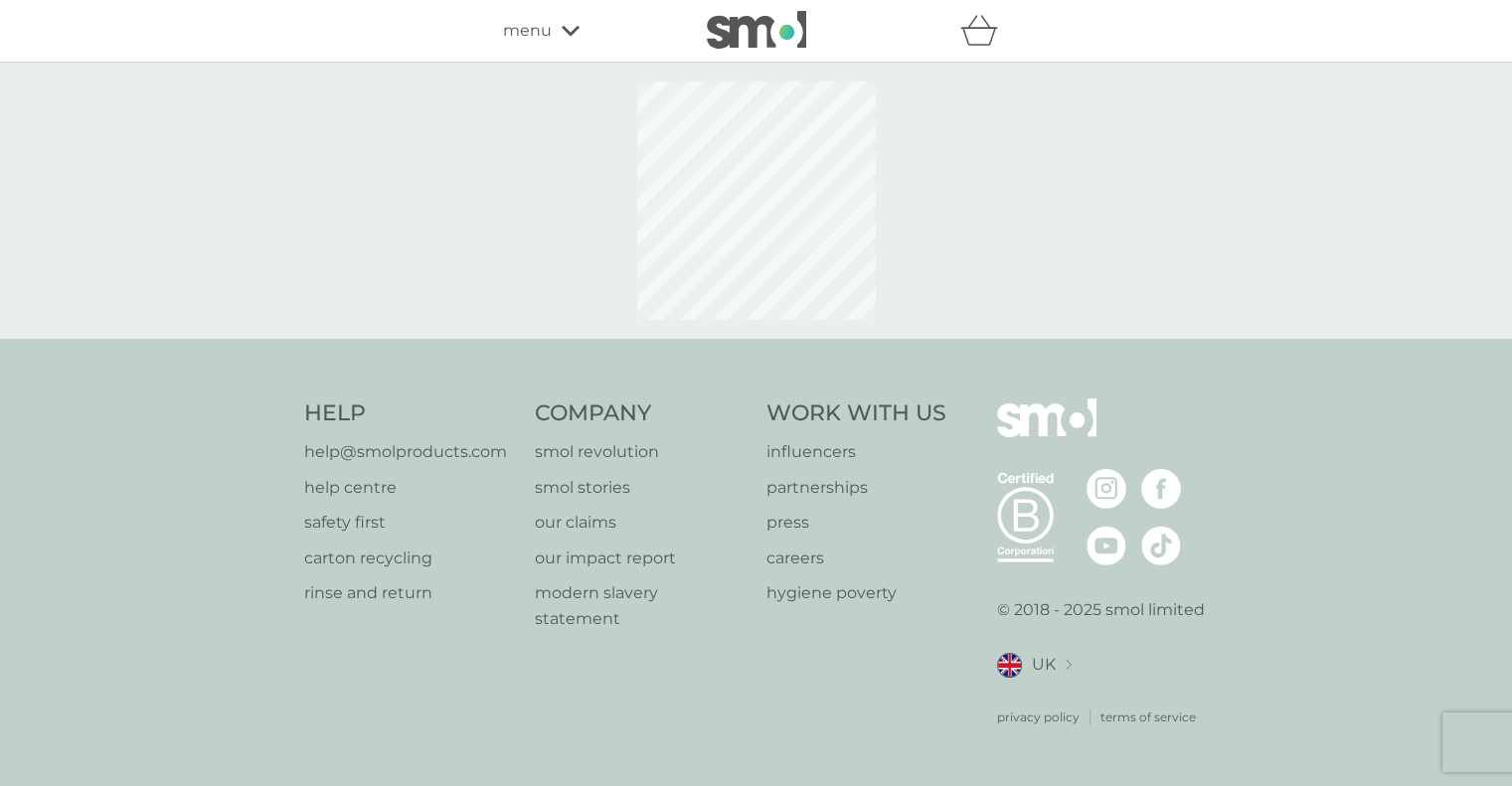select on "119" 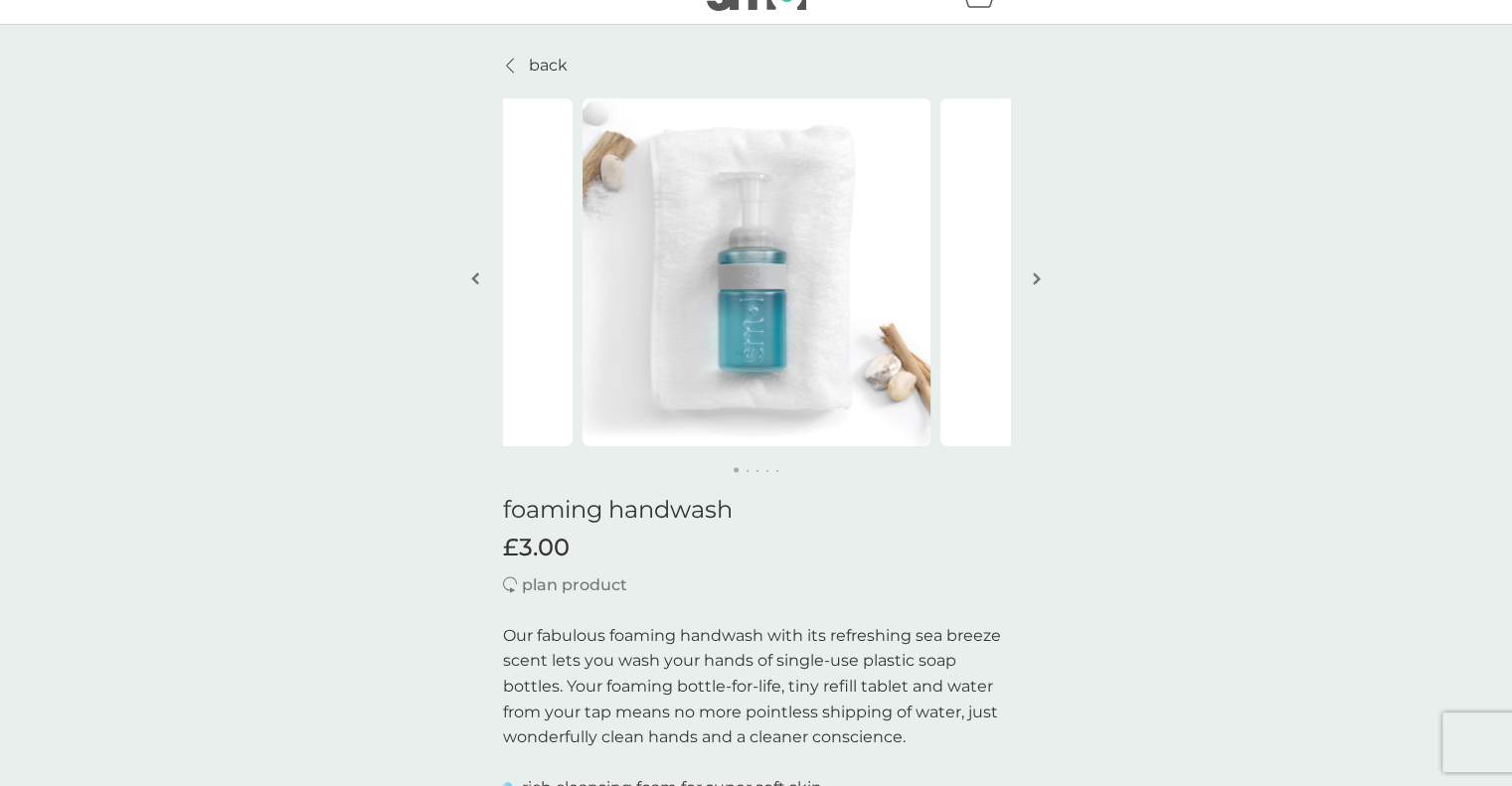 scroll, scrollTop: 0, scrollLeft: 0, axis: both 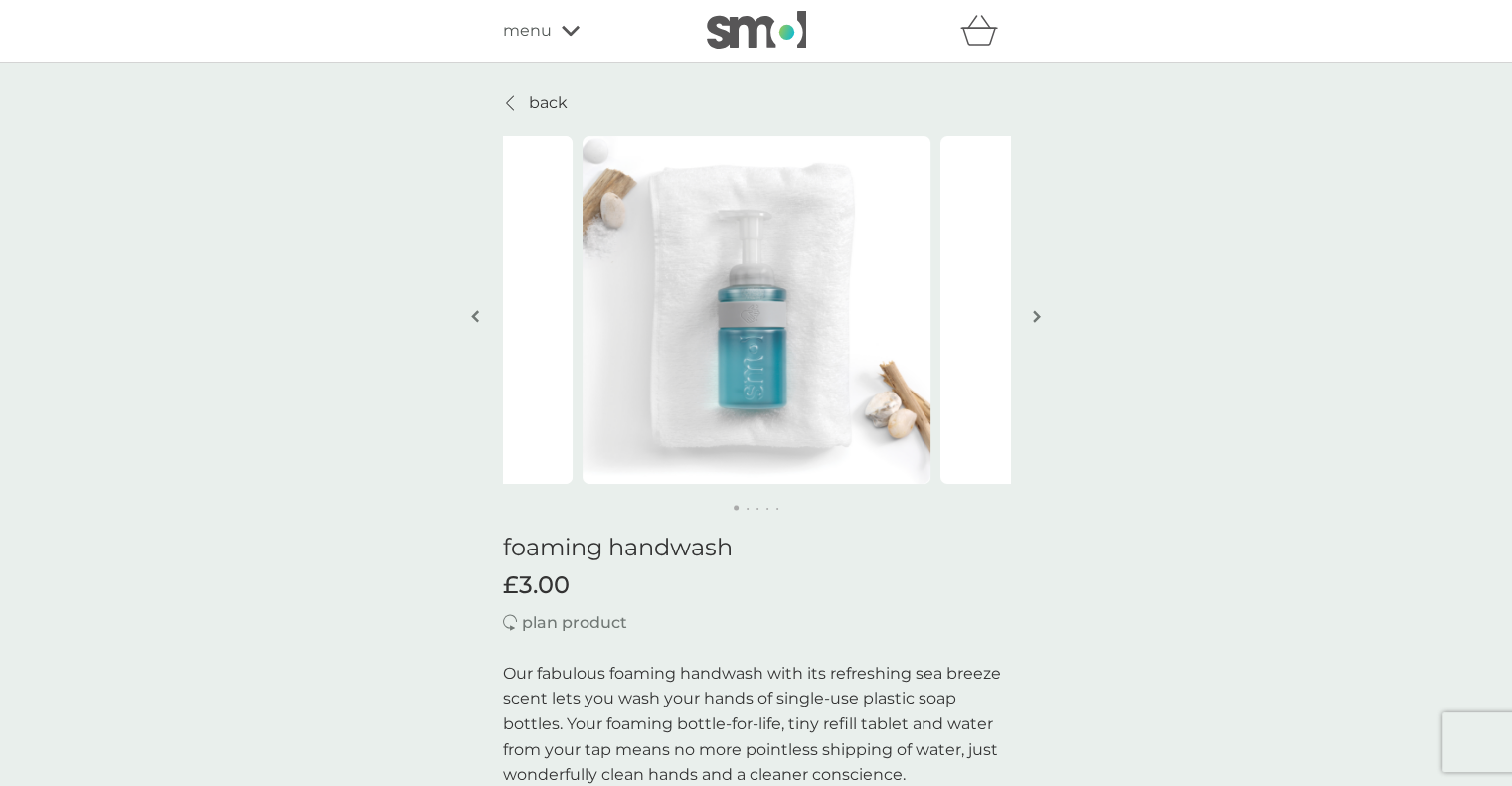 click on "refer a friend & you BOTH save smol impact smol shop your smol plans your upcoming orders your details order history logout menu" at bounding box center (756, 31) 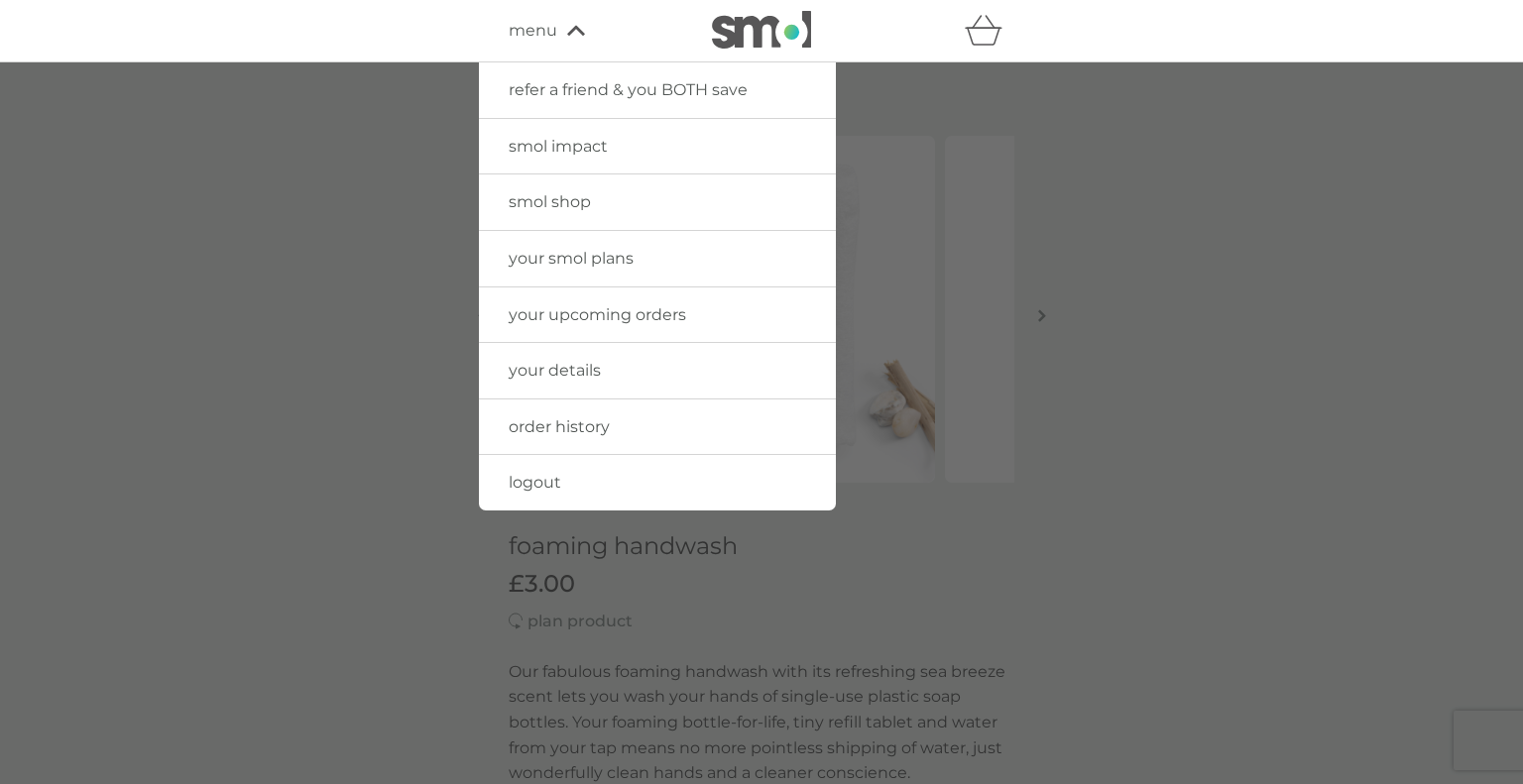 click on "your smol plans" at bounding box center [571, 258] 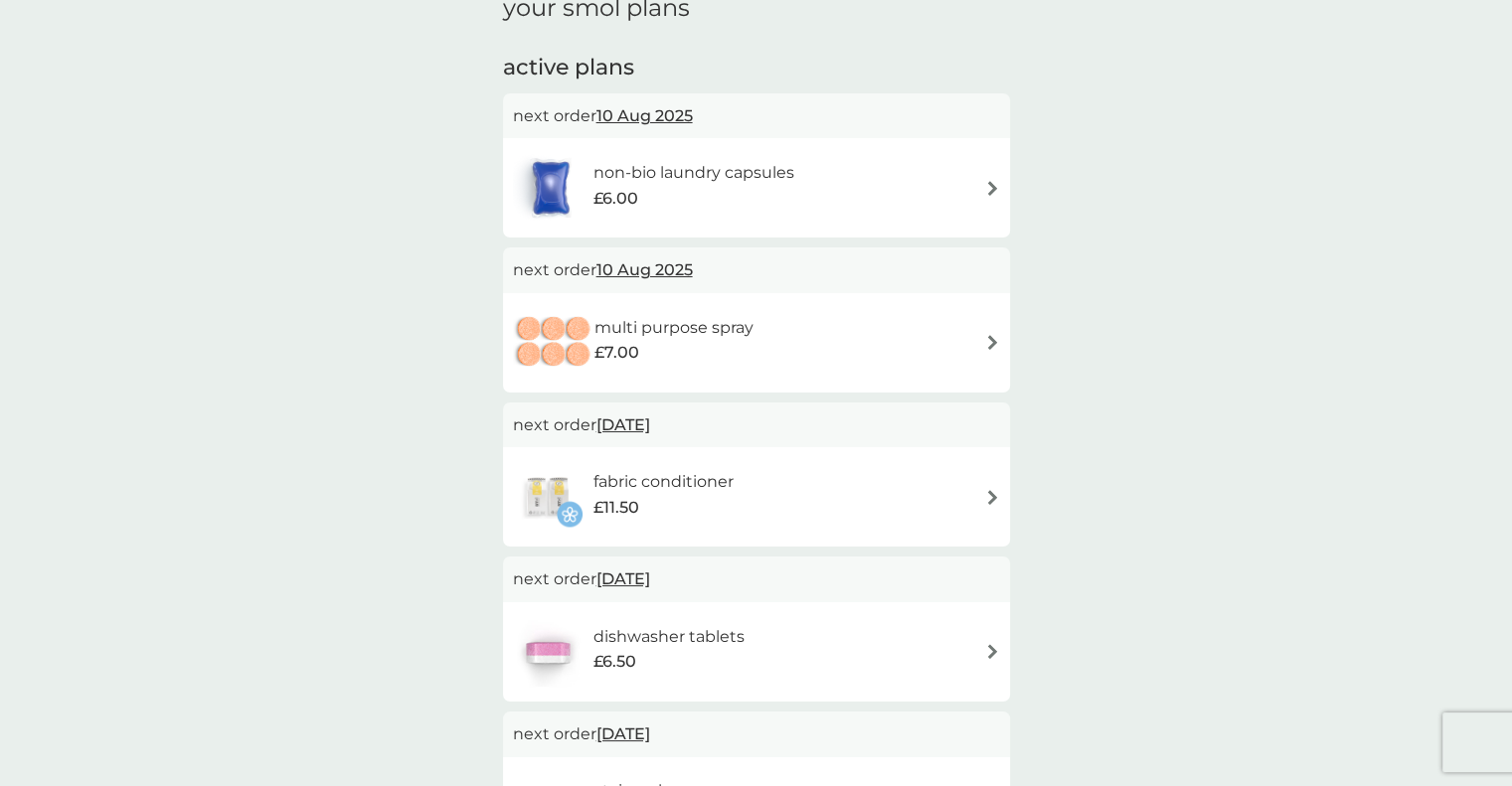 scroll, scrollTop: 0, scrollLeft: 0, axis: both 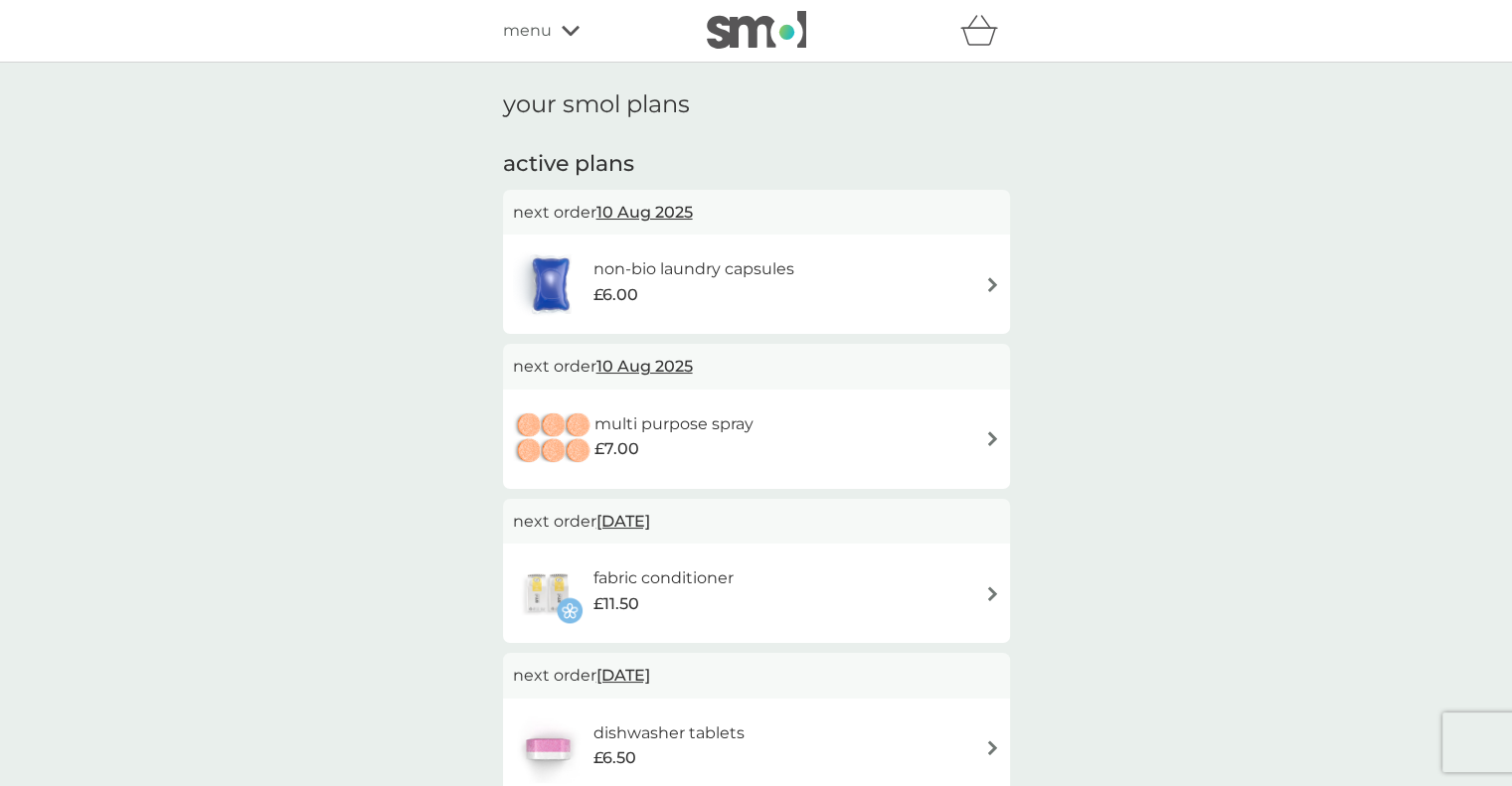 click on "menu" at bounding box center [588, 31] 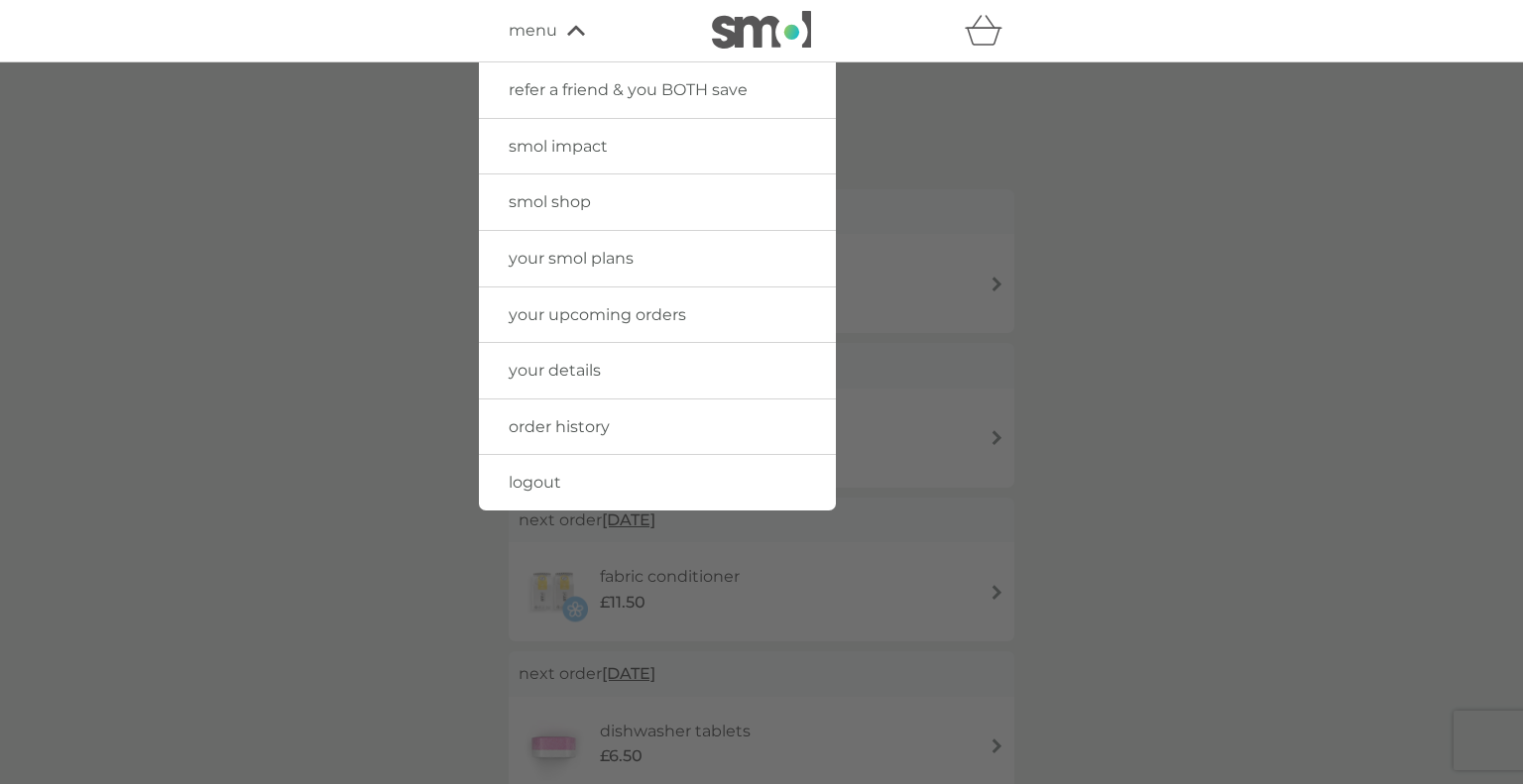 click at bounding box center [762, 454] 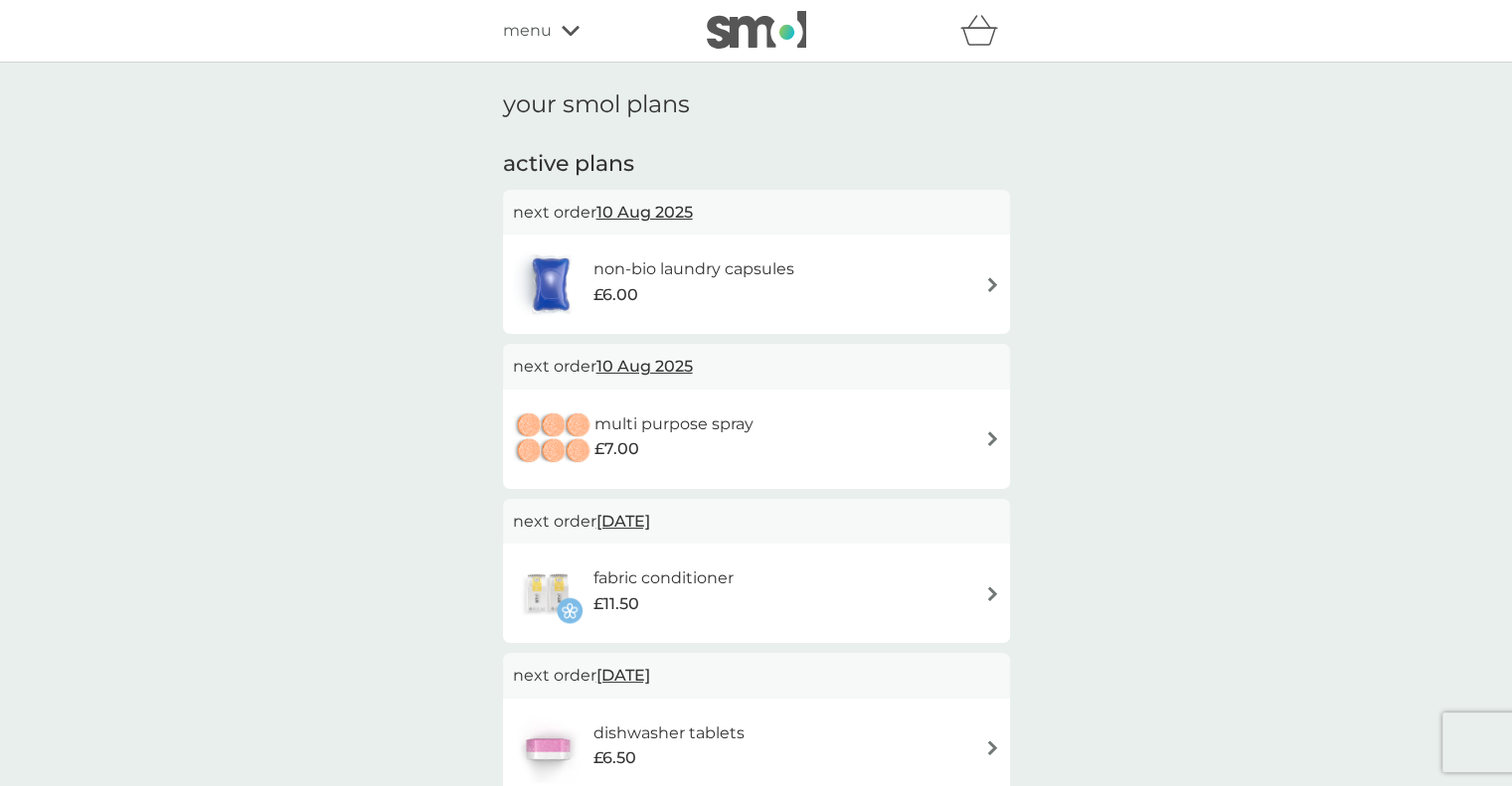 click on "menu" at bounding box center [527, 31] 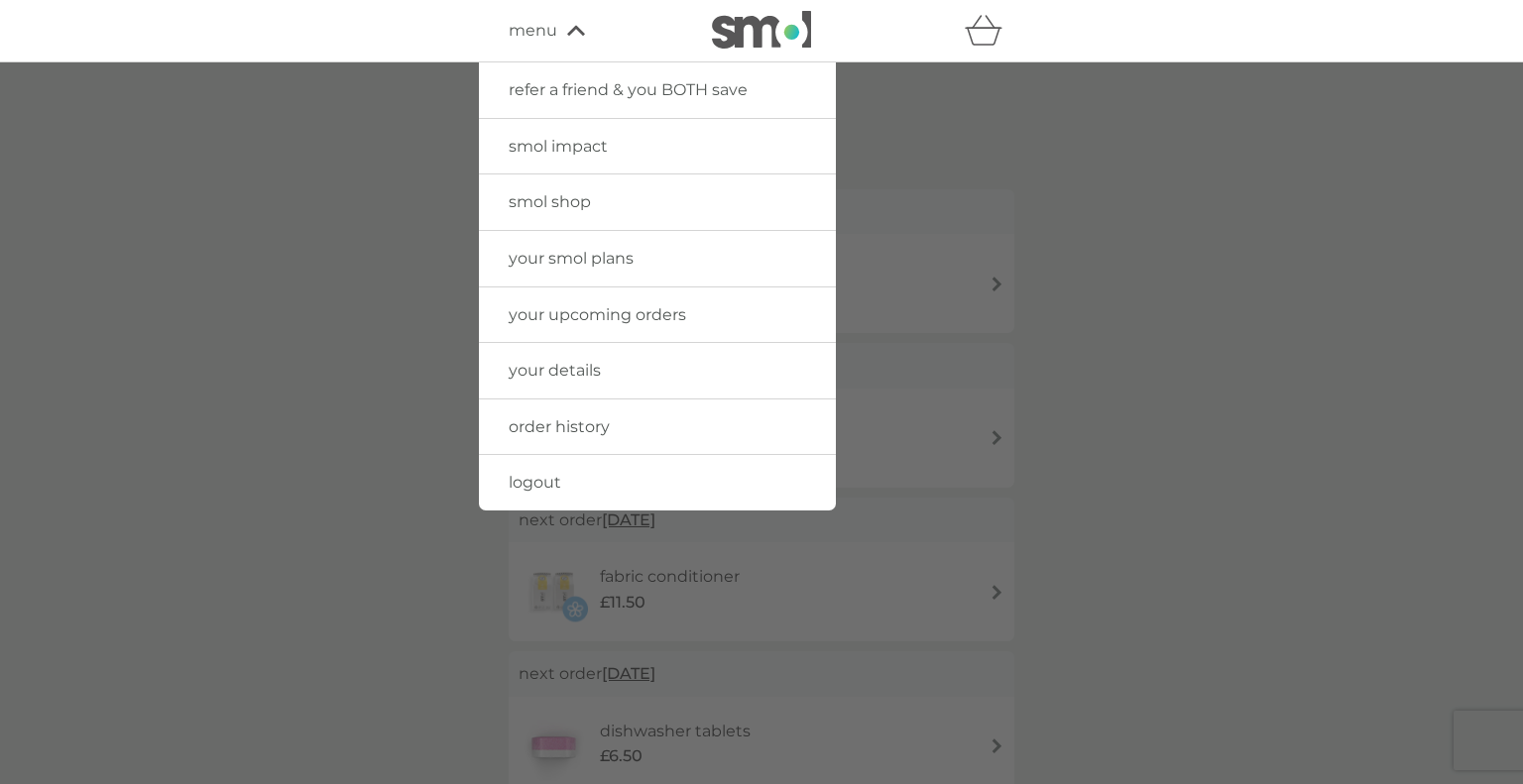 click on "smol shop" at bounding box center (549, 201) 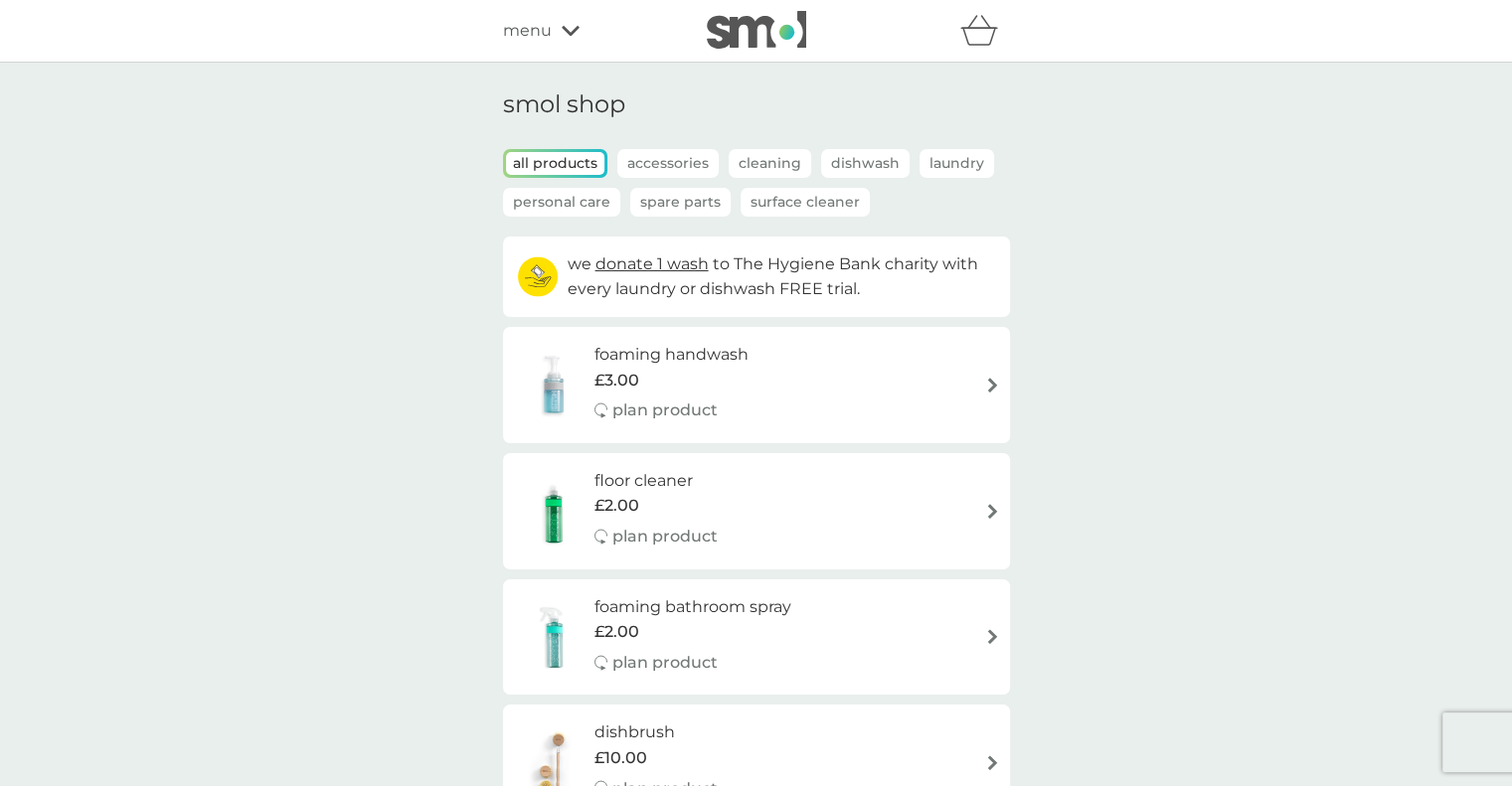 click on "plan product" at bounding box center [665, 410] 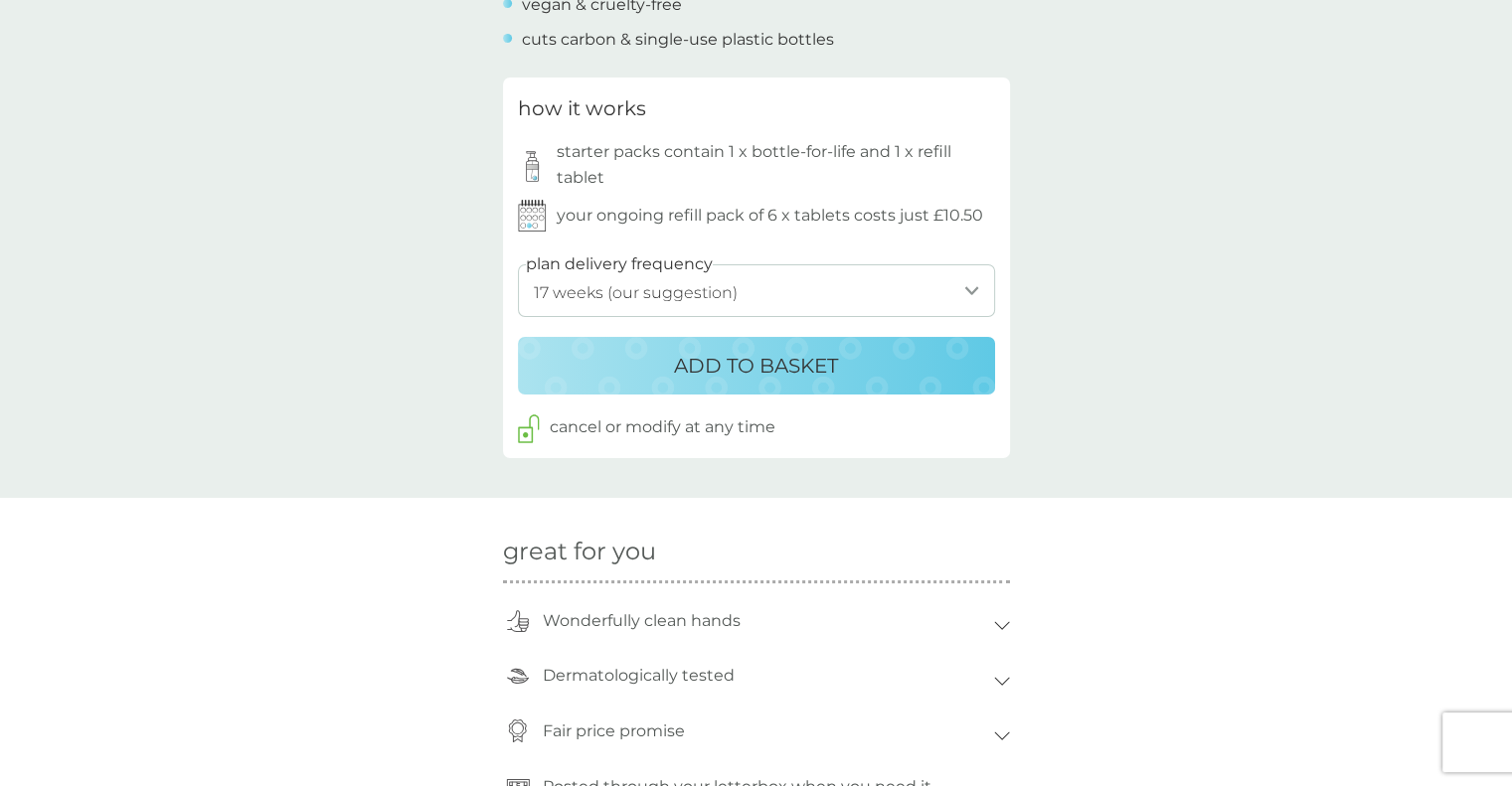 scroll, scrollTop: 994, scrollLeft: 0, axis: vertical 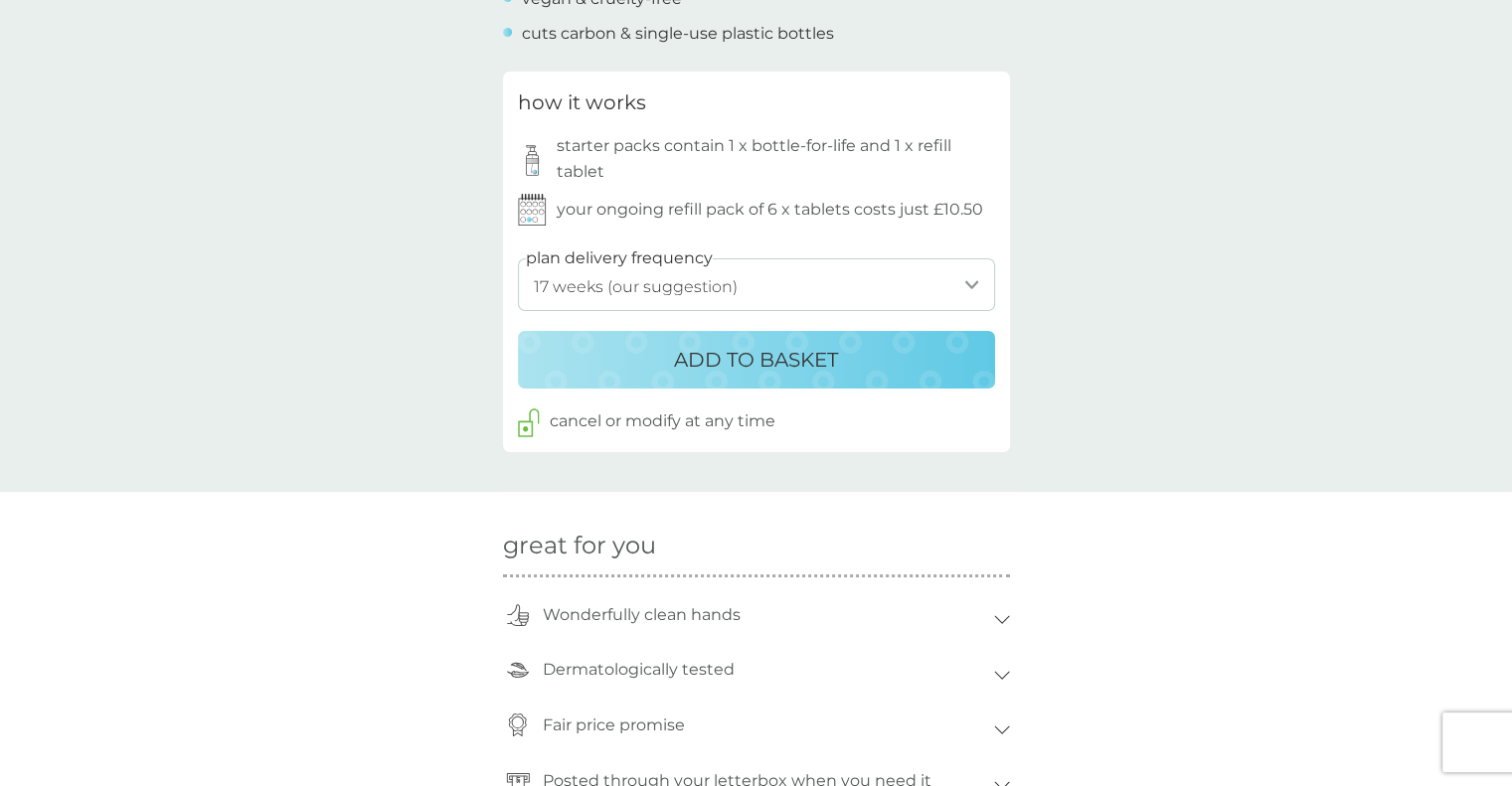 click on "1 week  2 weeks  3 weeks  4 weeks  5 weeks  6 weeks  7 weeks  8 weeks  9 weeks  10 weeks  11 weeks  12 weeks  13 weeks  14 weeks  15 weeks  16 weeks  17 weeks (our suggestion) 18 weeks  19 weeks  20 weeks  21 weeks  22 weeks  23 weeks  24 weeks  25 weeks  26 weeks" at bounding box center [756, 284] 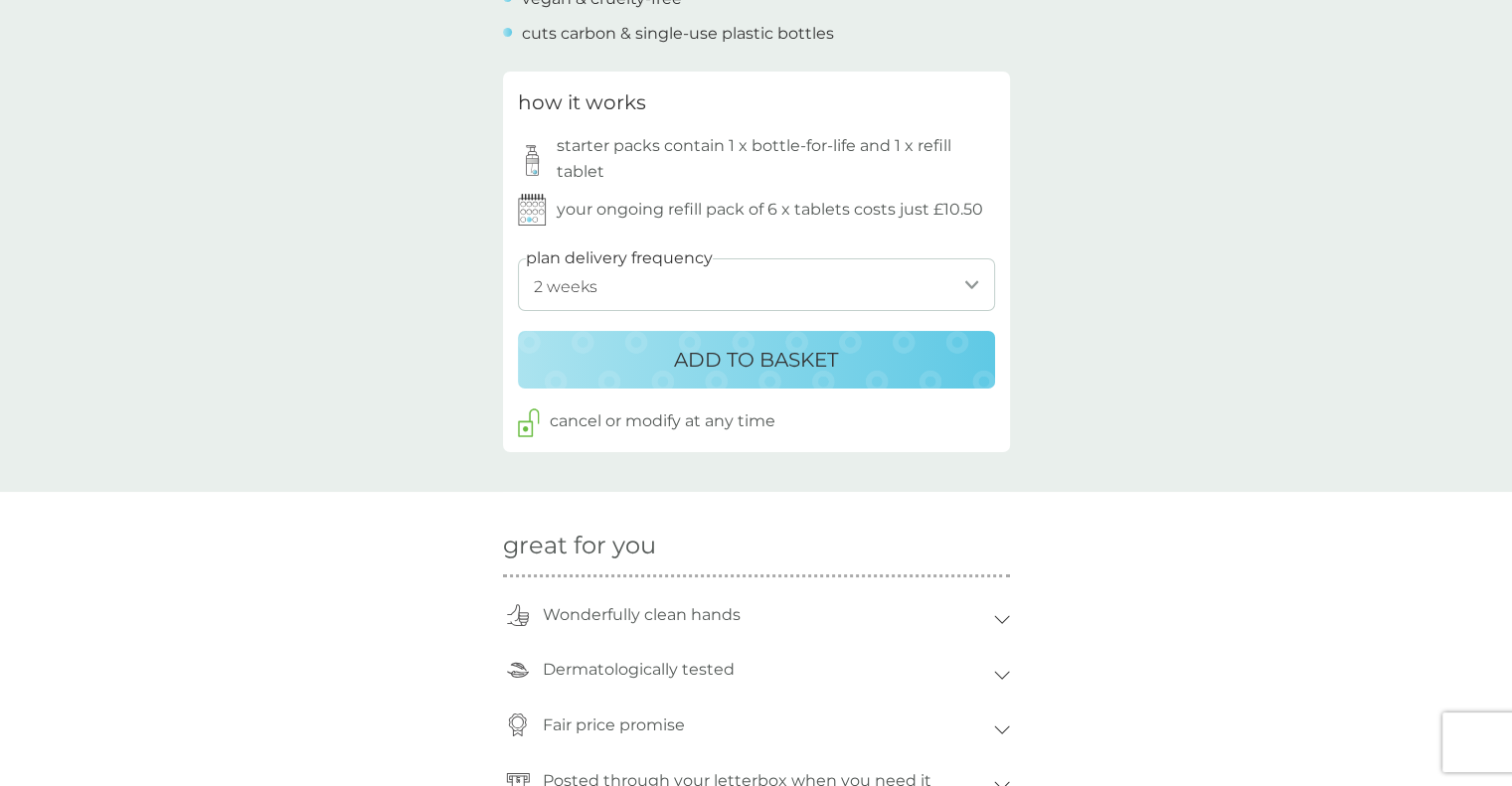 click on "1 week  2 weeks  3 weeks  4 weeks  5 weeks  6 weeks  7 weeks  8 weeks  9 weeks  10 weeks  11 weeks  12 weeks  13 weeks  14 weeks  15 weeks  16 weeks  17 weeks (our suggestion) 18 weeks  19 weeks  20 weeks  21 weeks  22 weeks  23 weeks  24 weeks  25 weeks  26 weeks" at bounding box center [756, 284] 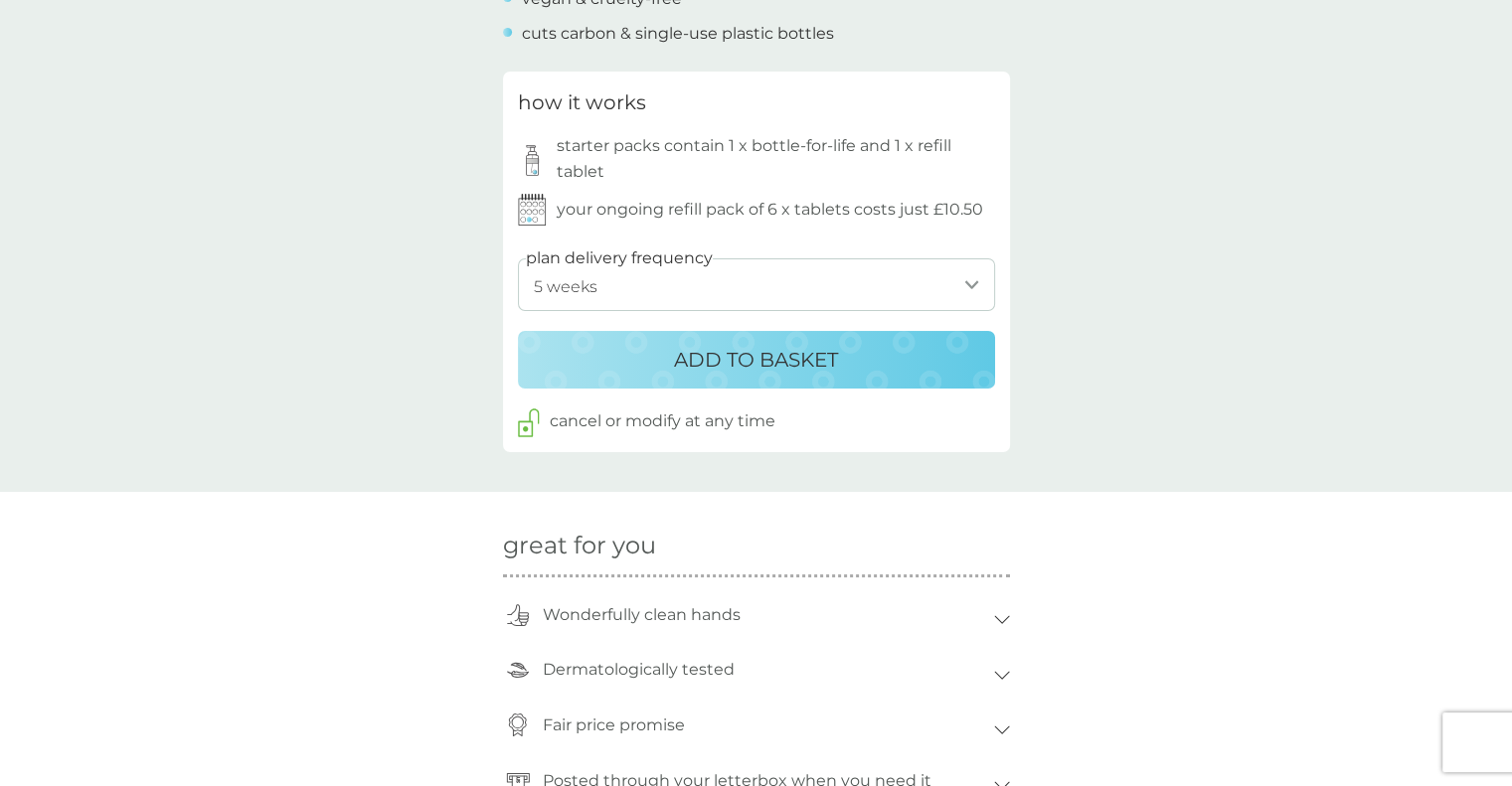 click on "1 week  2 weeks  3 weeks  4 weeks  5 weeks  6 weeks  7 weeks  8 weeks  9 weeks  10 weeks  11 weeks  12 weeks  13 weeks  14 weeks  15 weeks  16 weeks  17 weeks (our suggestion) 18 weeks  19 weeks  20 weeks  21 weeks  22 weeks  23 weeks  24 weeks  25 weeks  26 weeks" at bounding box center (756, 284) 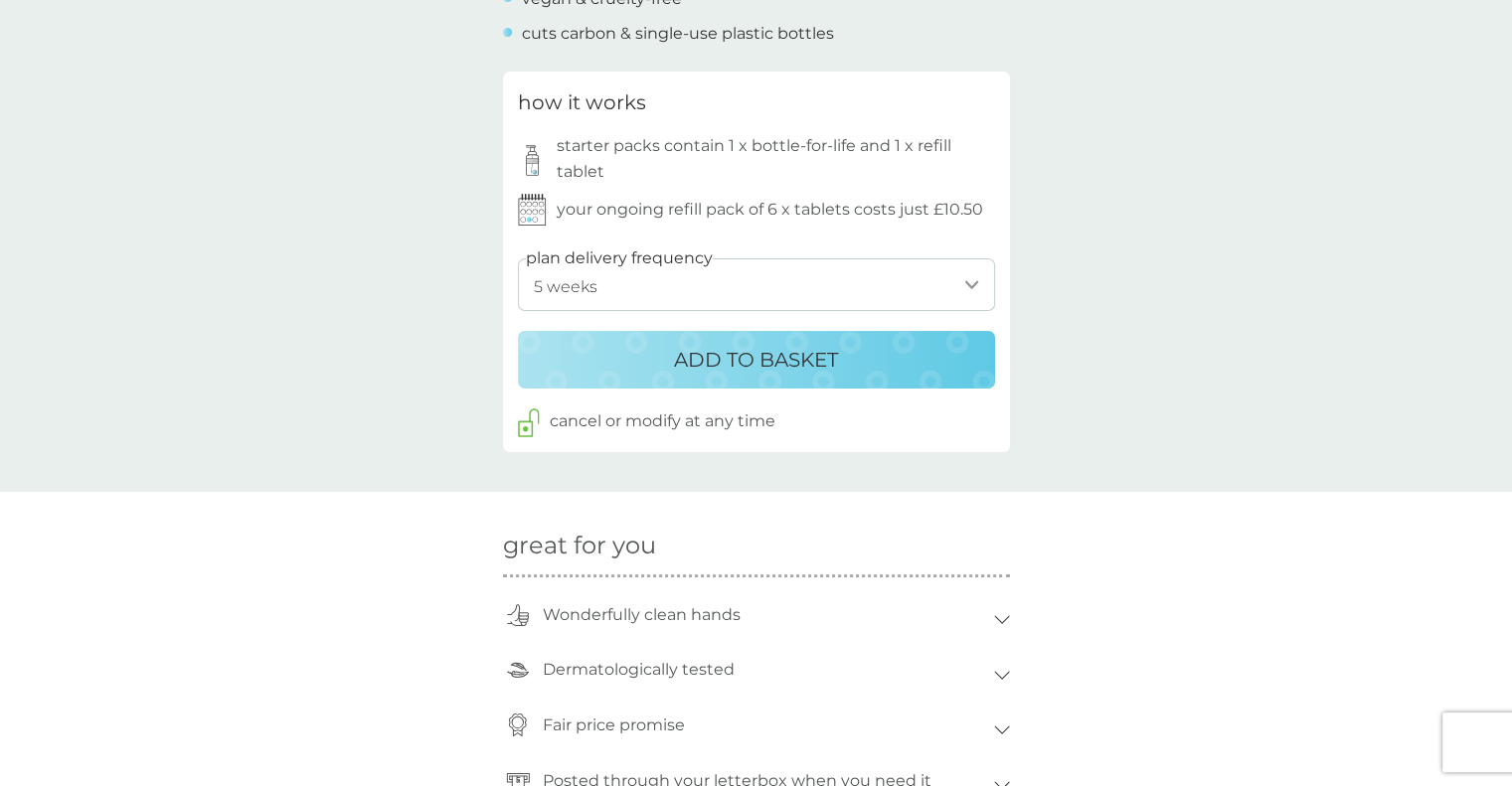 click on "back Excellent products and service Excellent products and service. - [FIRST]
Excellent products and service Excellent products and service. - [FIRST]
foaming handwash £3.00 plan product Our fabulous foaming handwash with its refreshing sea breeze scent lets you wash your hands of single-use plastic soap bottles. Your foaming bottle-for-life, tiny refill tablet and water from your tap means no more pointless shipping of water, just wonderfully clean hands and a cleaner conscience. rich cleansing foam for super soft skin hands feel clean with fresh sea breeze scent 50% cheaper* & lasts nearly twice as long as the leading brand dermatologically tested vegan & cruelty-free cuts carbon & single-use plastic bottles how it works starter packs contain 1 x bottle-for-life and 1 x refill tablet your ongoing refill pack of 6 x tablets costs just £10.50 plan delivery frequency 1 week  2 weeks  3 weeks  4 weeks  5 weeks  6 weeks  7 weeks  8 weeks  9 weeks  10 weeks  11 weeks  12 weeks  13 weeks  14 weeks  15 weeks  . Good ." at bounding box center [756, 444] 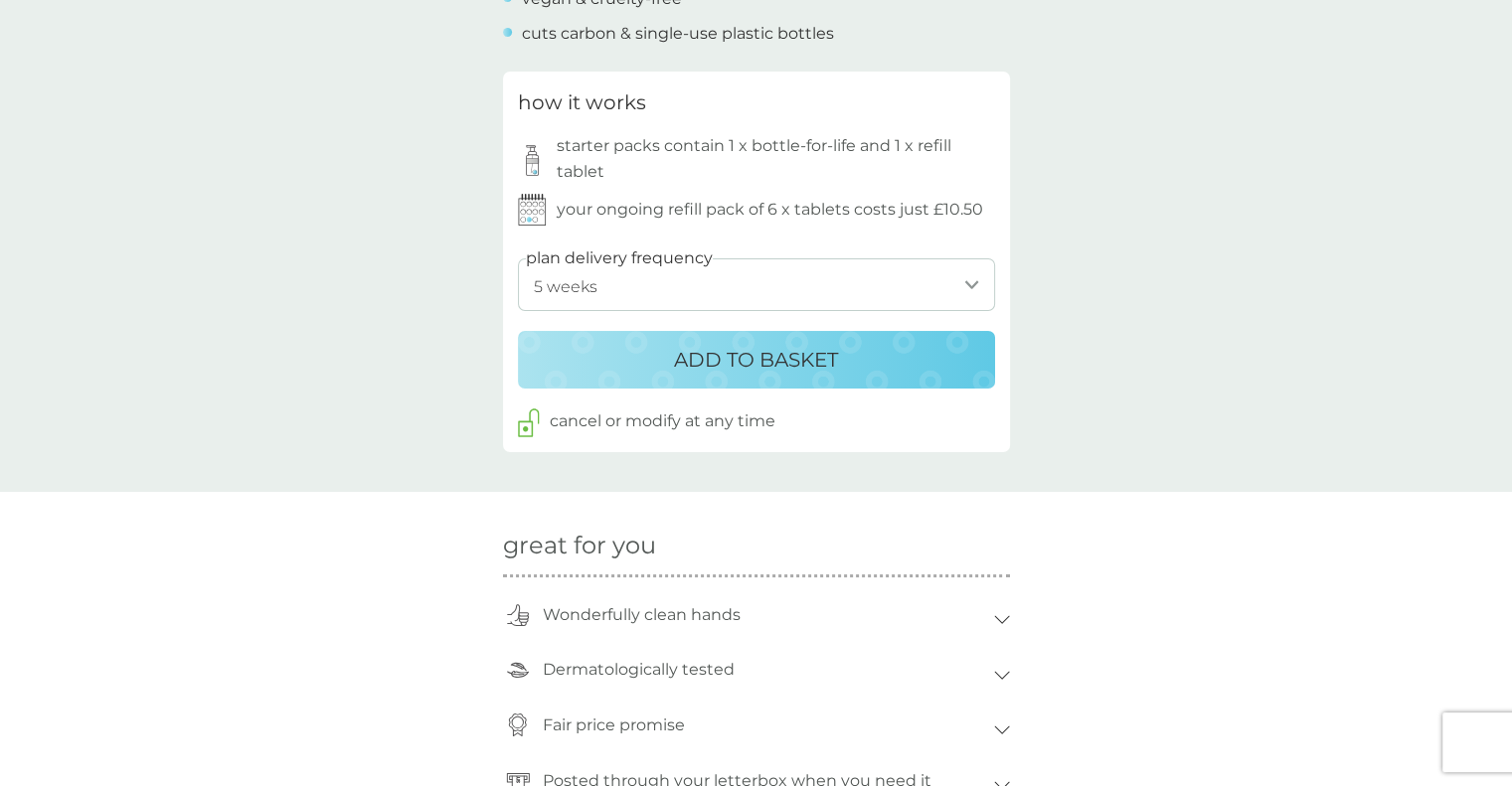 drag, startPoint x: 827, startPoint y: 282, endPoint x: 811, endPoint y: 305, distance: 28.01785 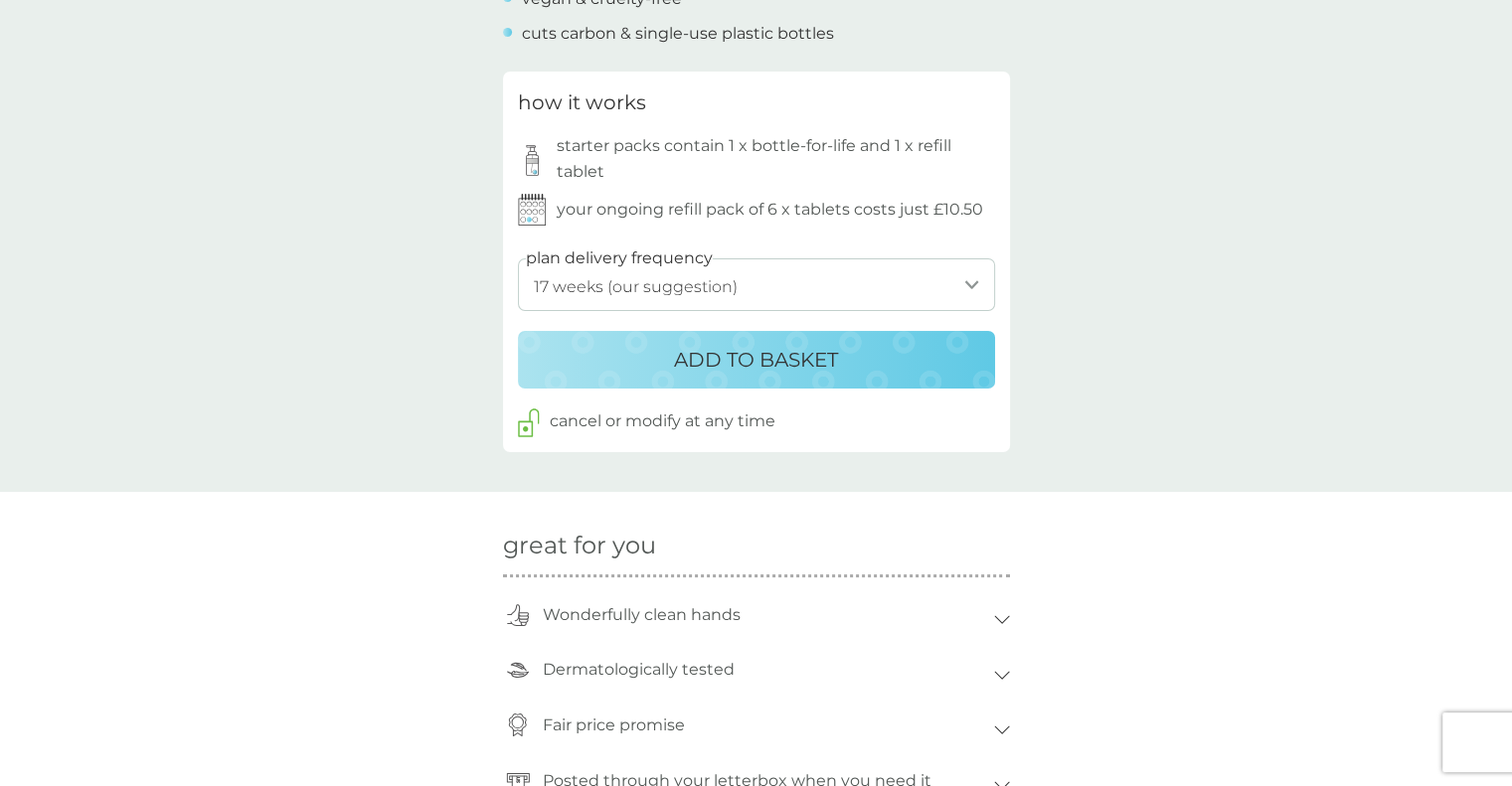 click on "1 week  2 weeks  3 weeks  4 weeks  5 weeks  6 weeks  7 weeks  8 weeks  9 weeks  10 weeks  11 weeks  12 weeks  13 weeks  14 weeks  15 weeks  16 weeks  17 weeks (our suggestion) 18 weeks  19 weeks  20 weeks  21 weeks  22 weeks  23 weeks  24 weeks  25 weeks  26 weeks" at bounding box center [756, 284] 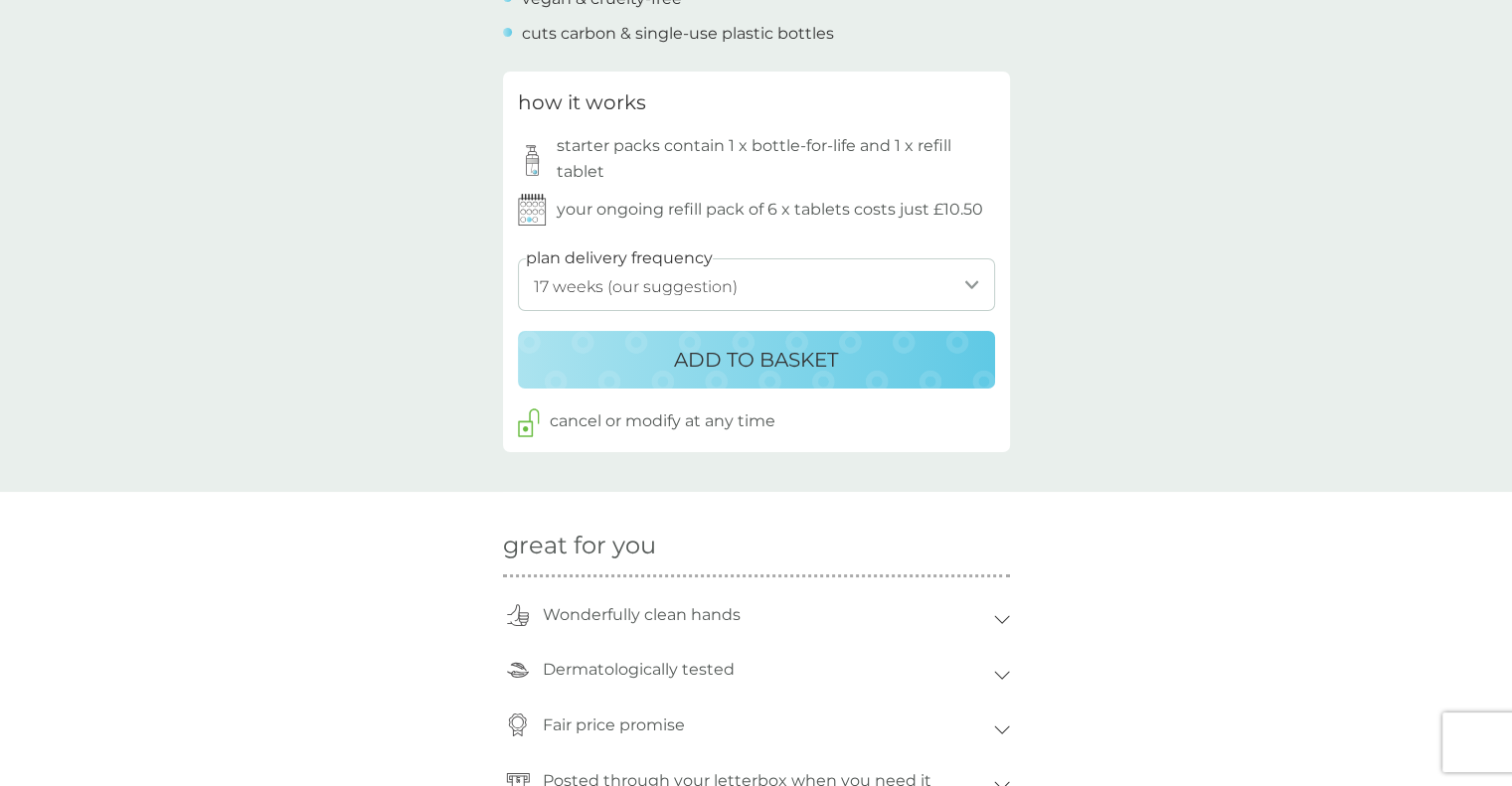click on "ADD TO BASKET" at bounding box center (756, 360) 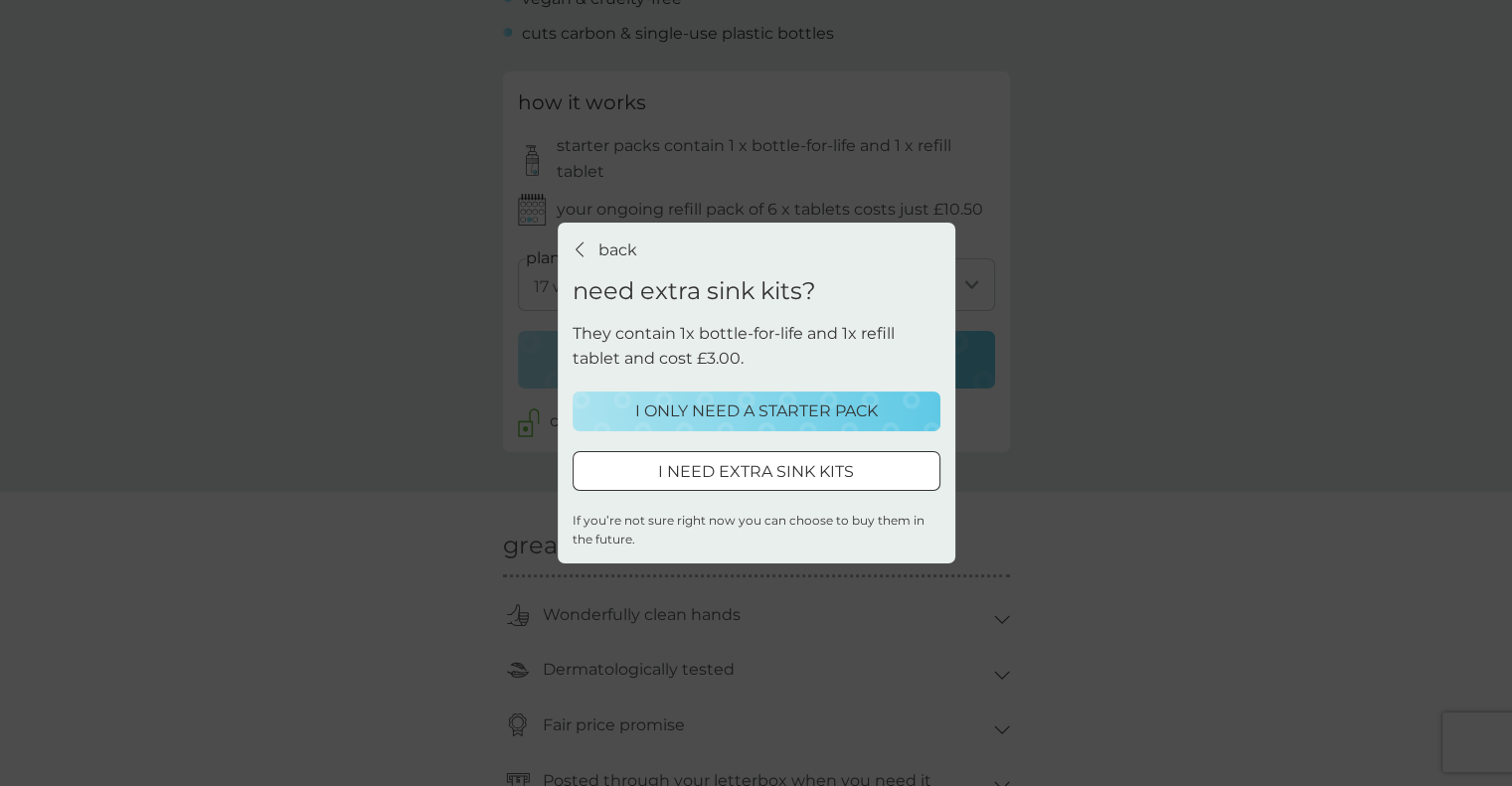 click on "I NEED EXTRA SINK KITS" at bounding box center (756, 472) 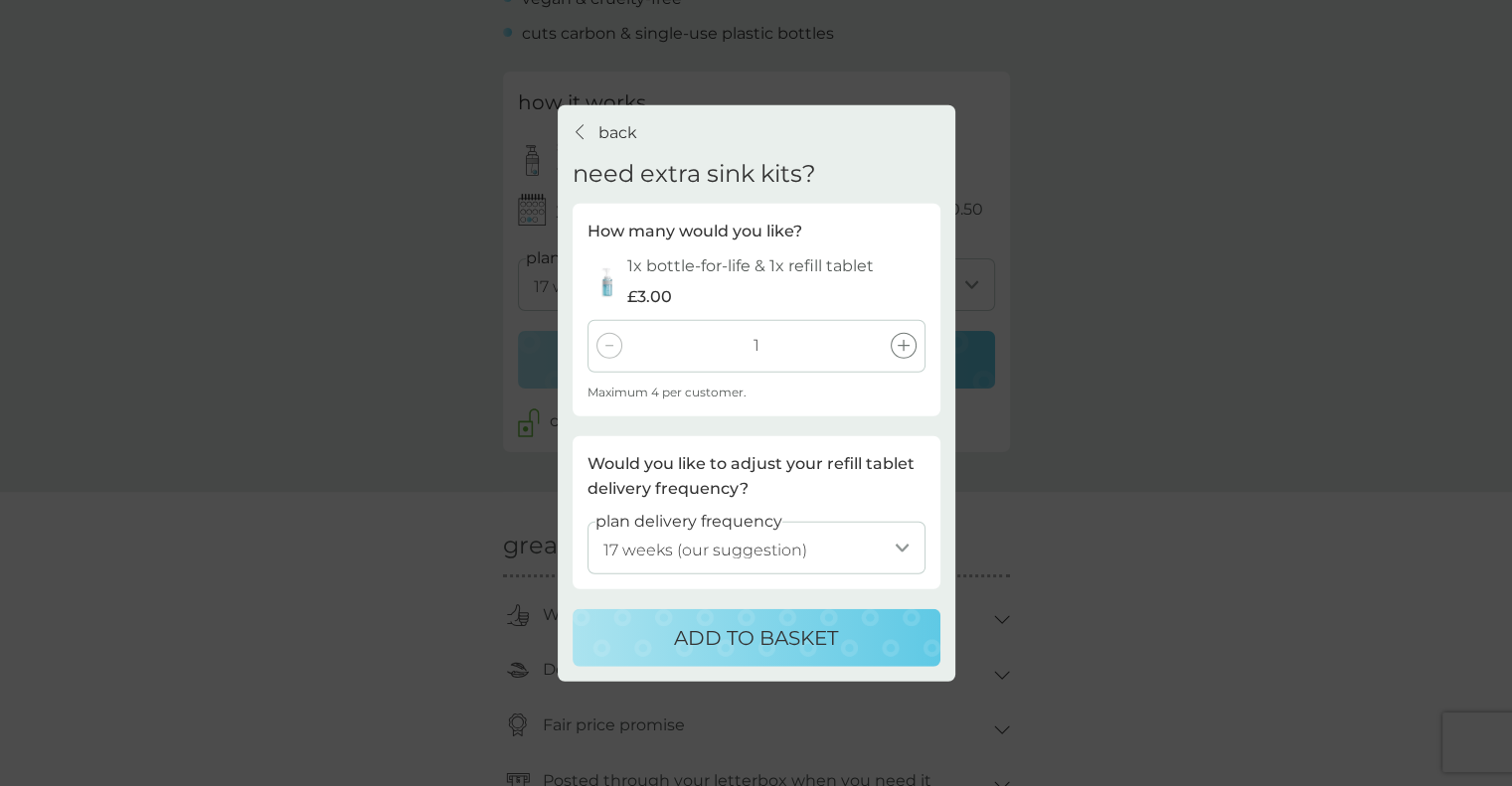 click on "ADD TO BASKET" at bounding box center [756, 638] 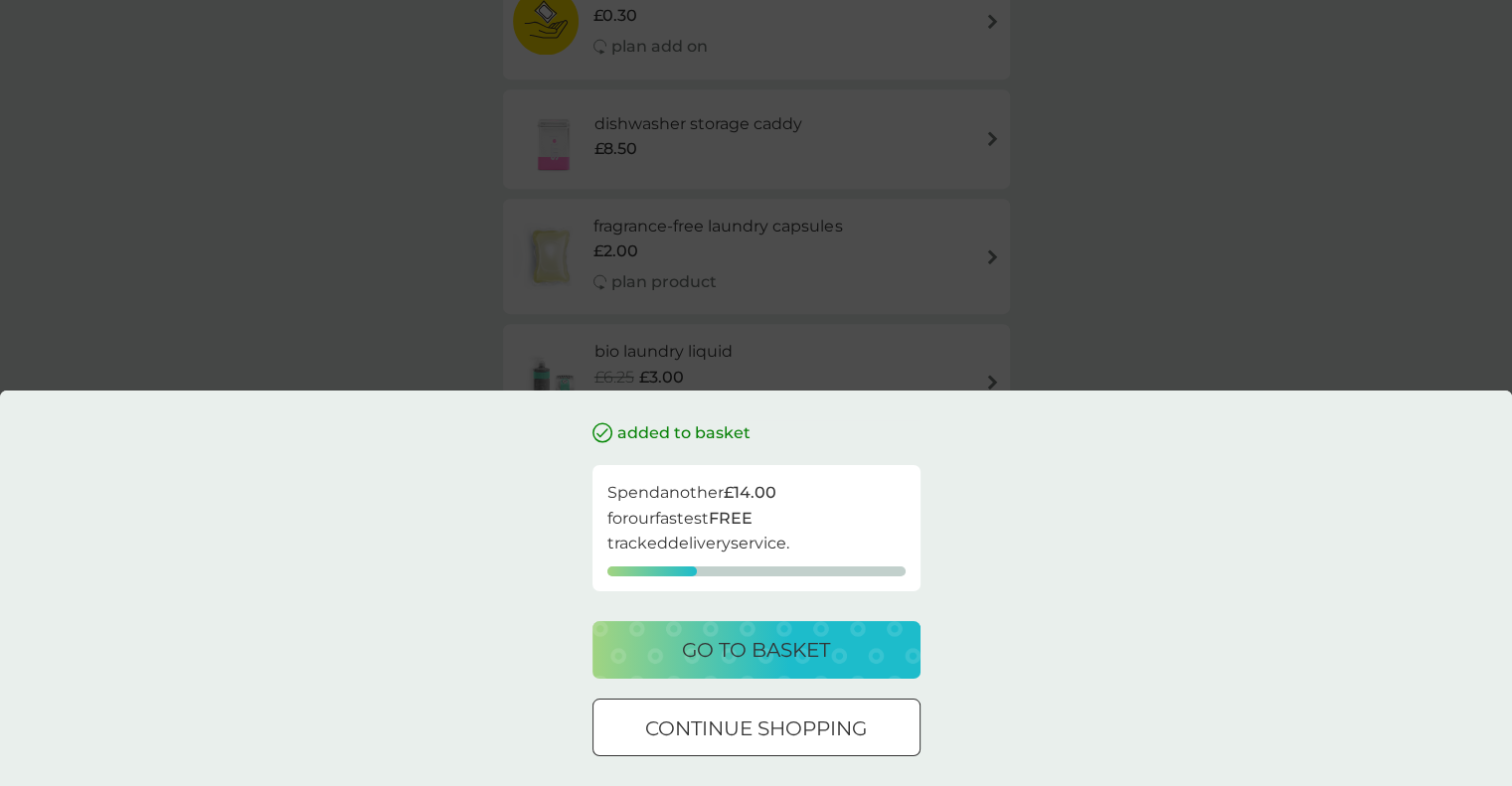 scroll, scrollTop: 0, scrollLeft: 0, axis: both 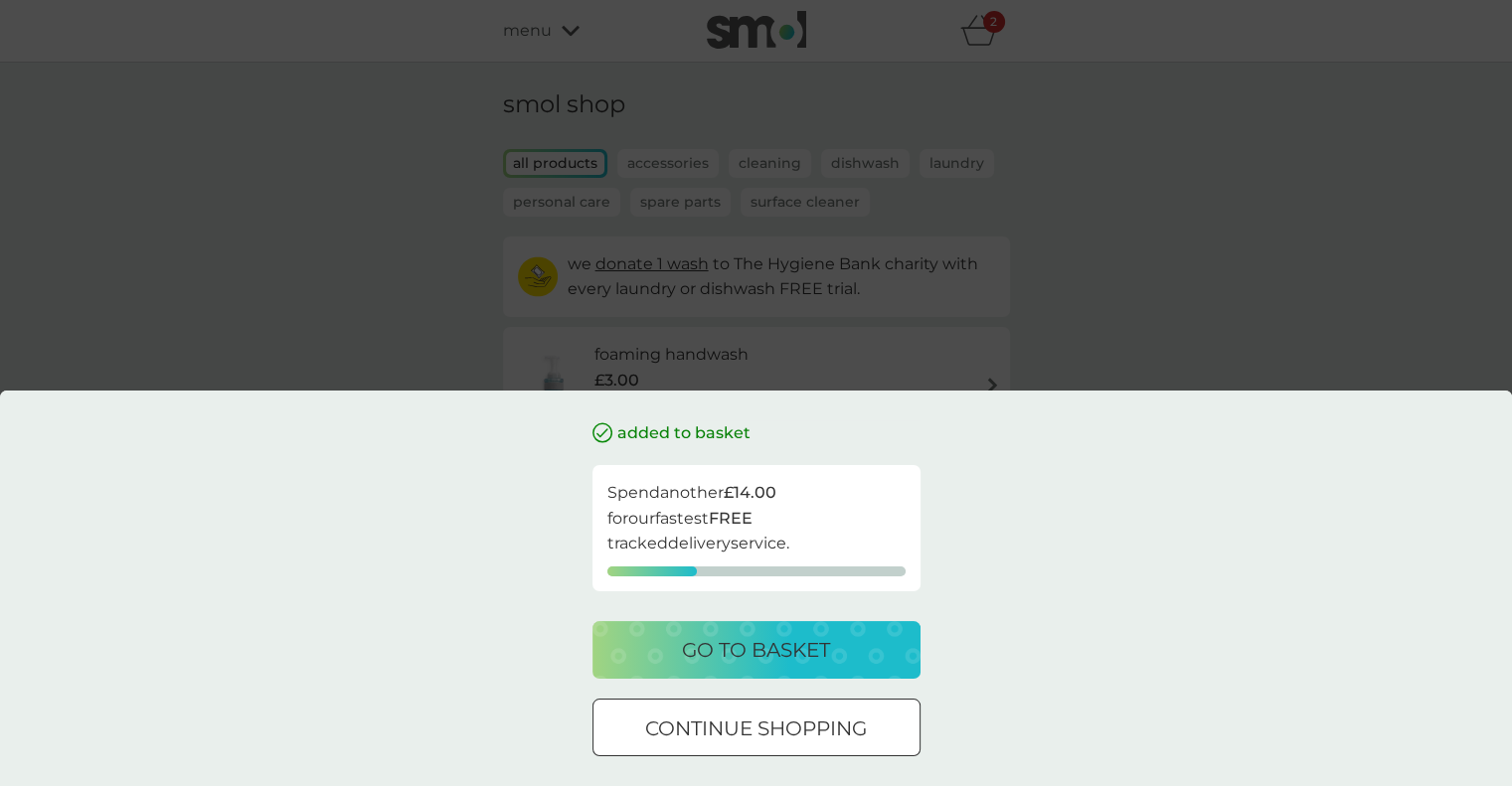 click on "go to basket" at bounding box center (756, 650) 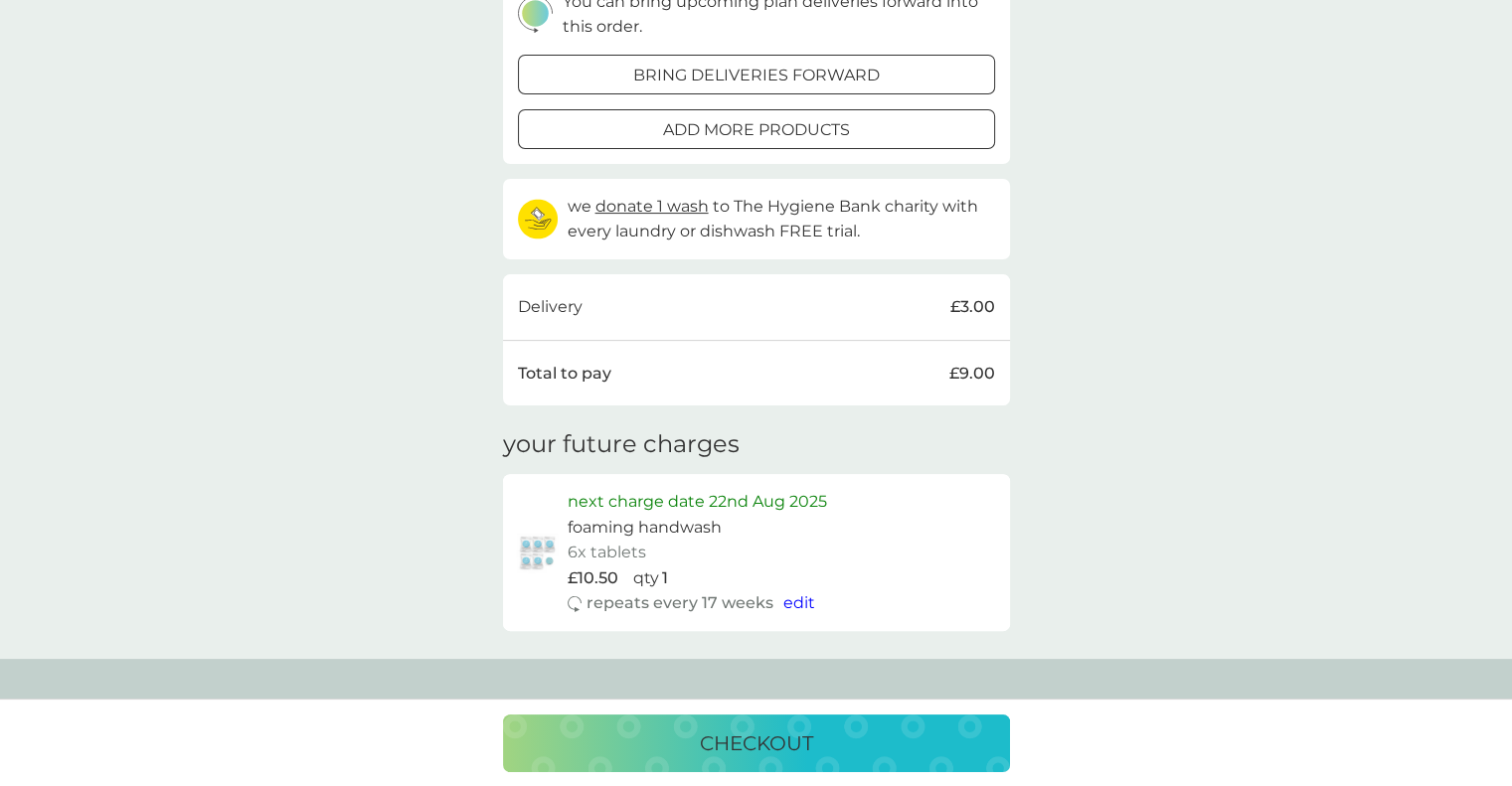 scroll, scrollTop: 298, scrollLeft: 0, axis: vertical 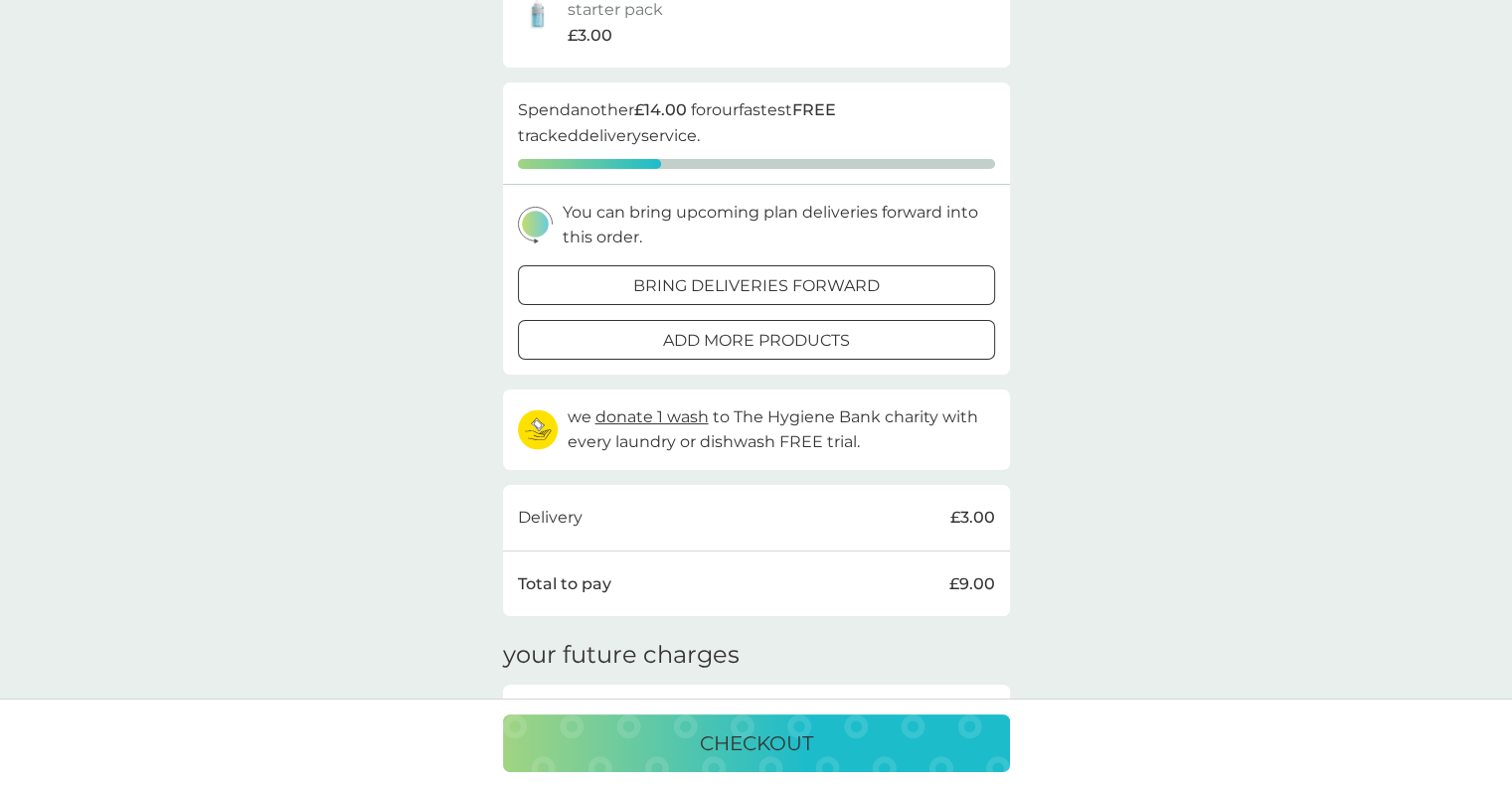 click at bounding box center (756, 340) 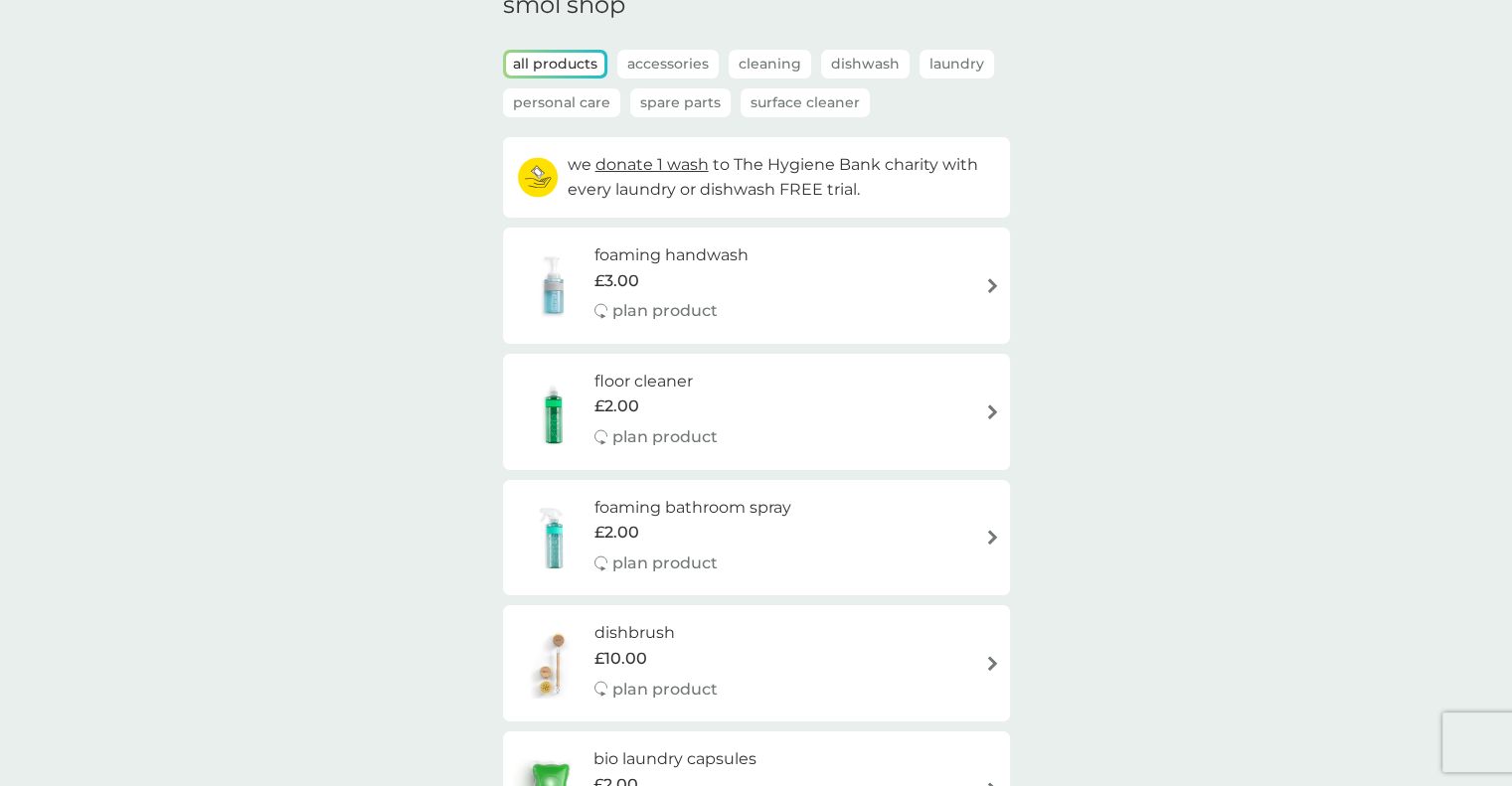 scroll, scrollTop: 199, scrollLeft: 0, axis: vertical 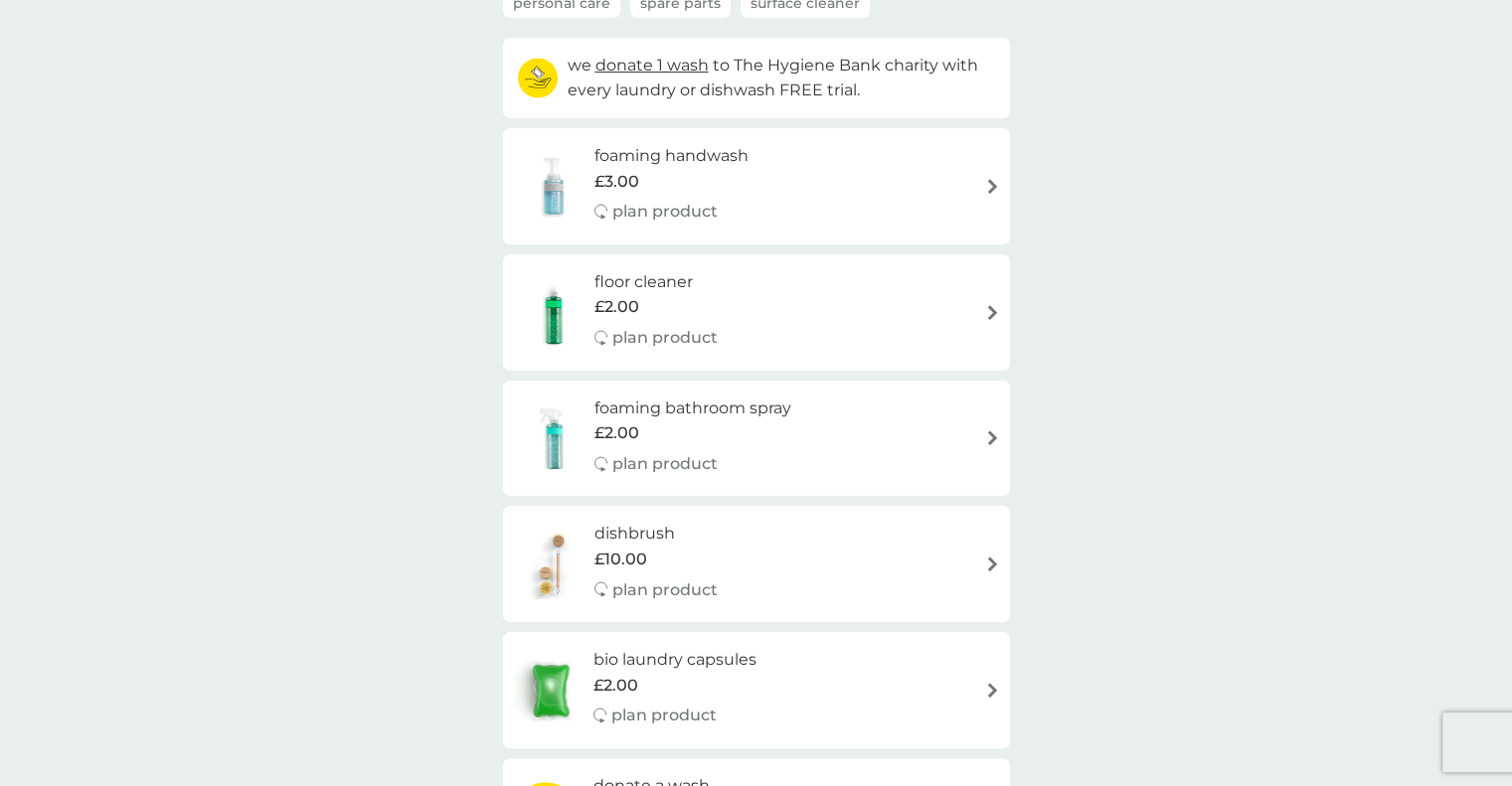click at bounding box center [992, 437] 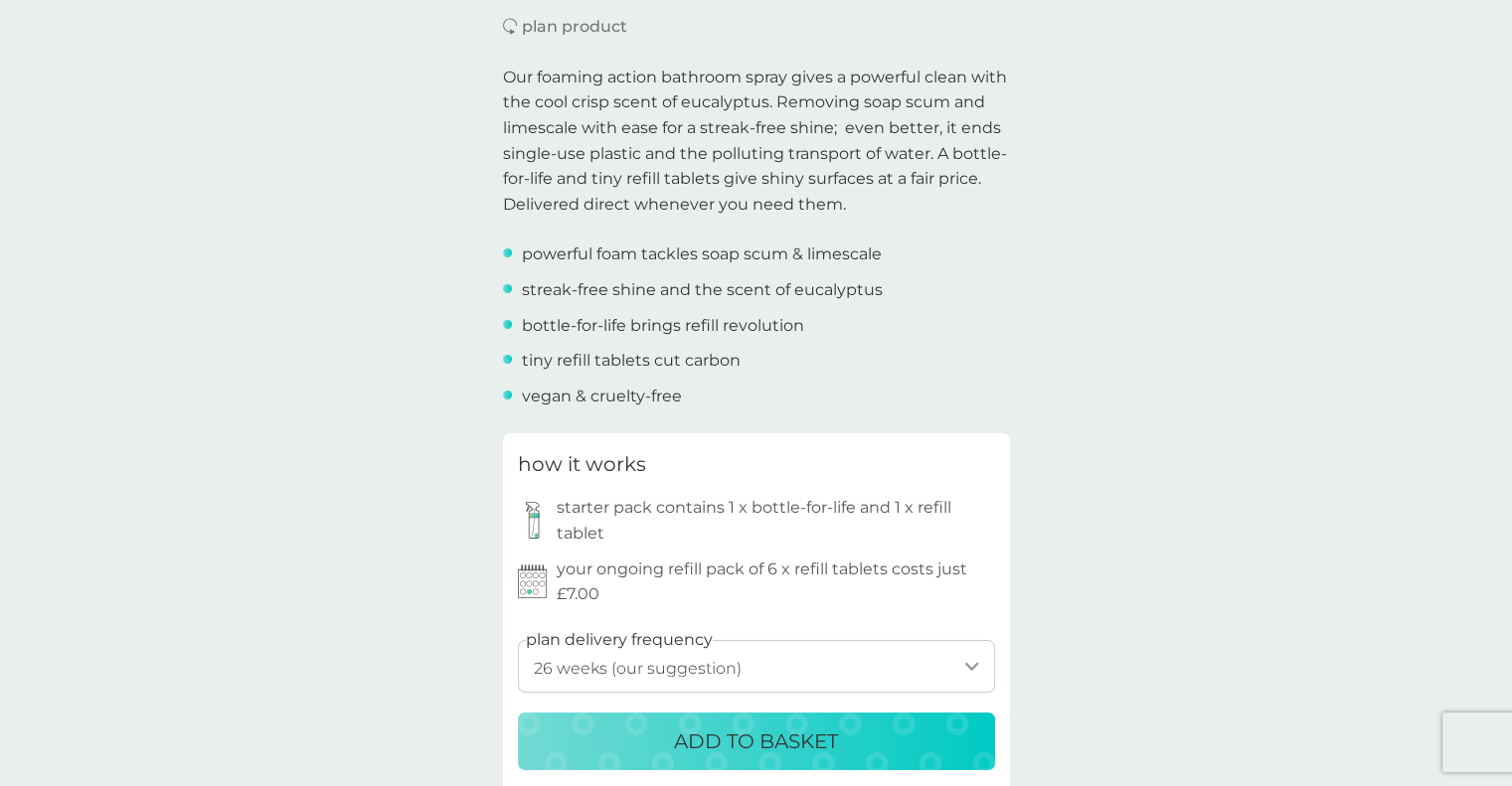 scroll, scrollTop: 994, scrollLeft: 0, axis: vertical 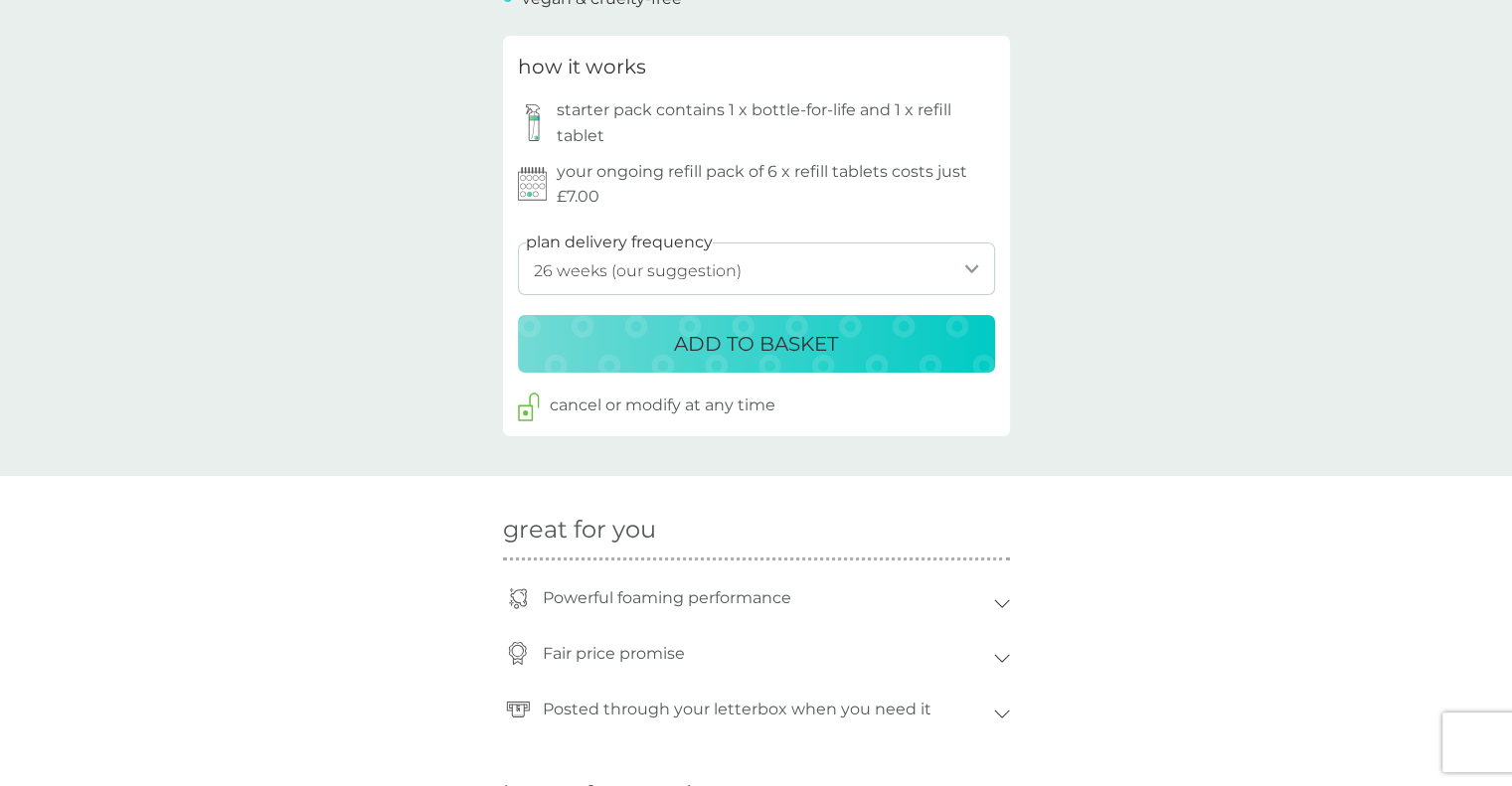 click on "1 week  2 weeks  3 weeks  4 weeks  5 weeks  6 weeks  7 weeks  8 weeks  9 weeks  10 weeks  11 weeks  12 weeks  13 weeks  14 weeks  15 weeks  16 weeks  17 weeks  18 weeks  19 weeks  20 weeks  21 weeks  22 weeks  23 weeks  24 weeks  25 weeks  26 weeks (our suggestion) 27 weeks  28 weeks  29 weeks  30 weeks  31 weeks  32 weeks  33 weeks  34 weeks  35 weeks" at bounding box center (756, 268) 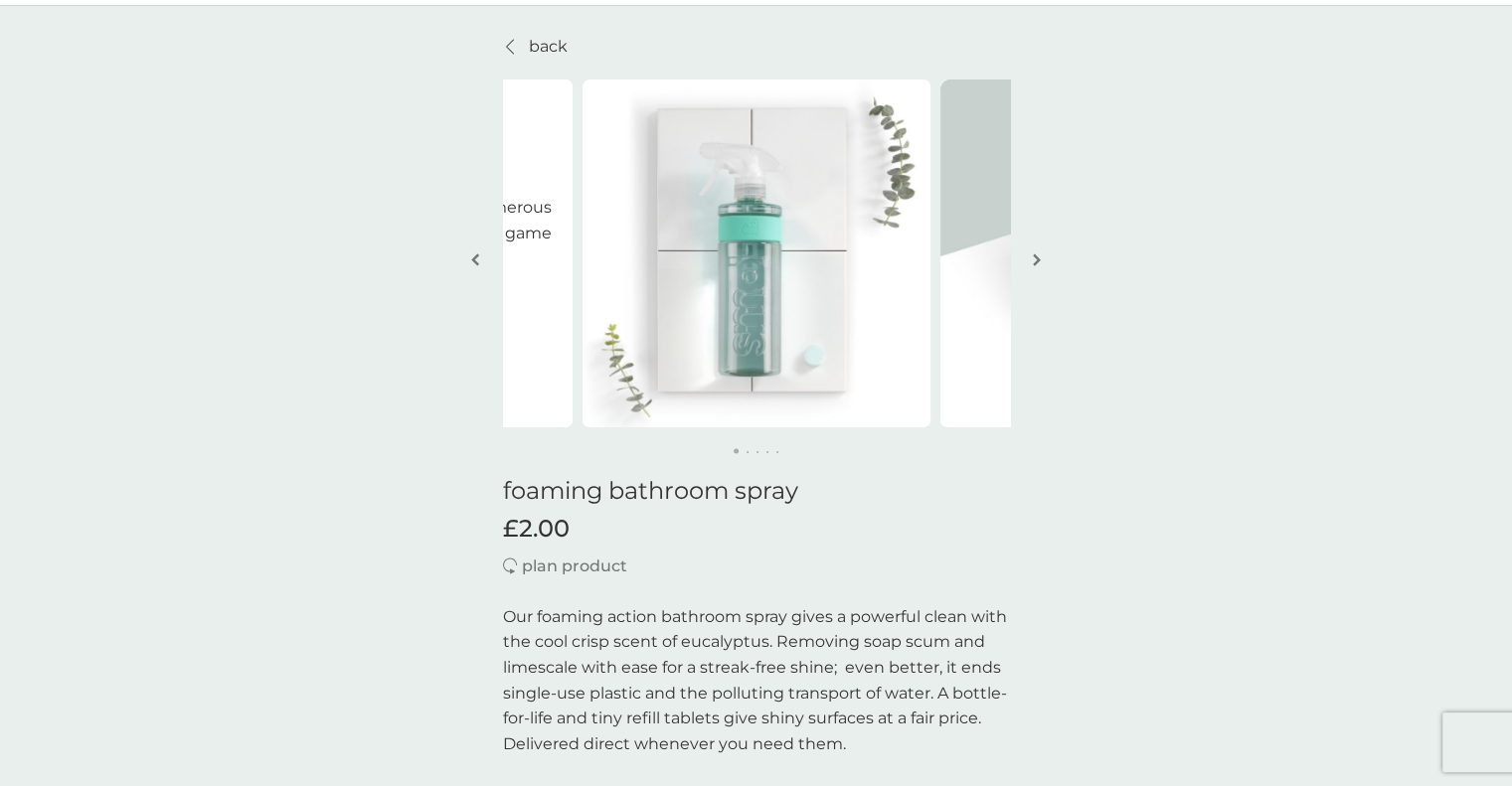 scroll, scrollTop: 0, scrollLeft: 0, axis: both 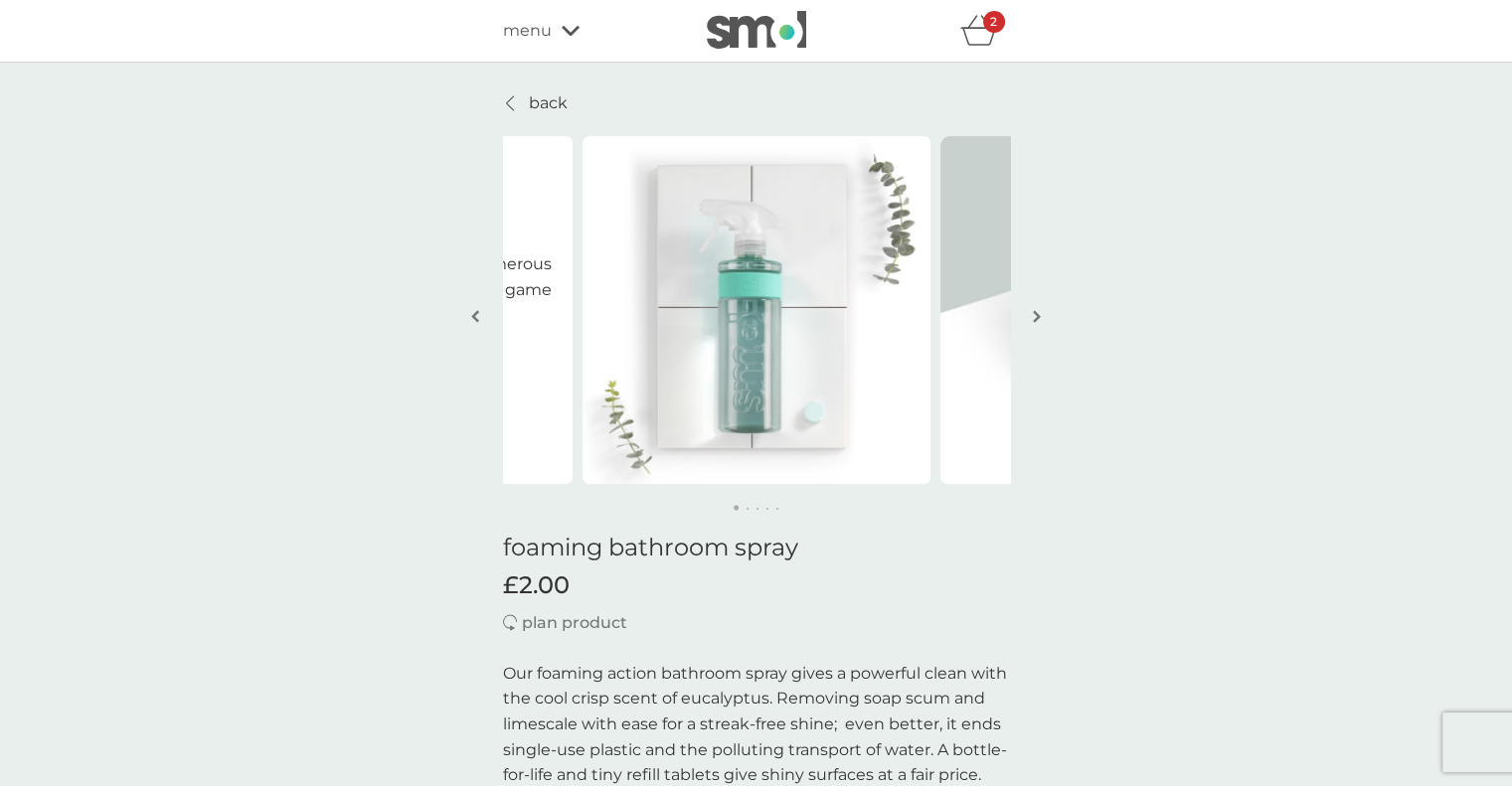 click on "plan product" at bounding box center [575, 623] 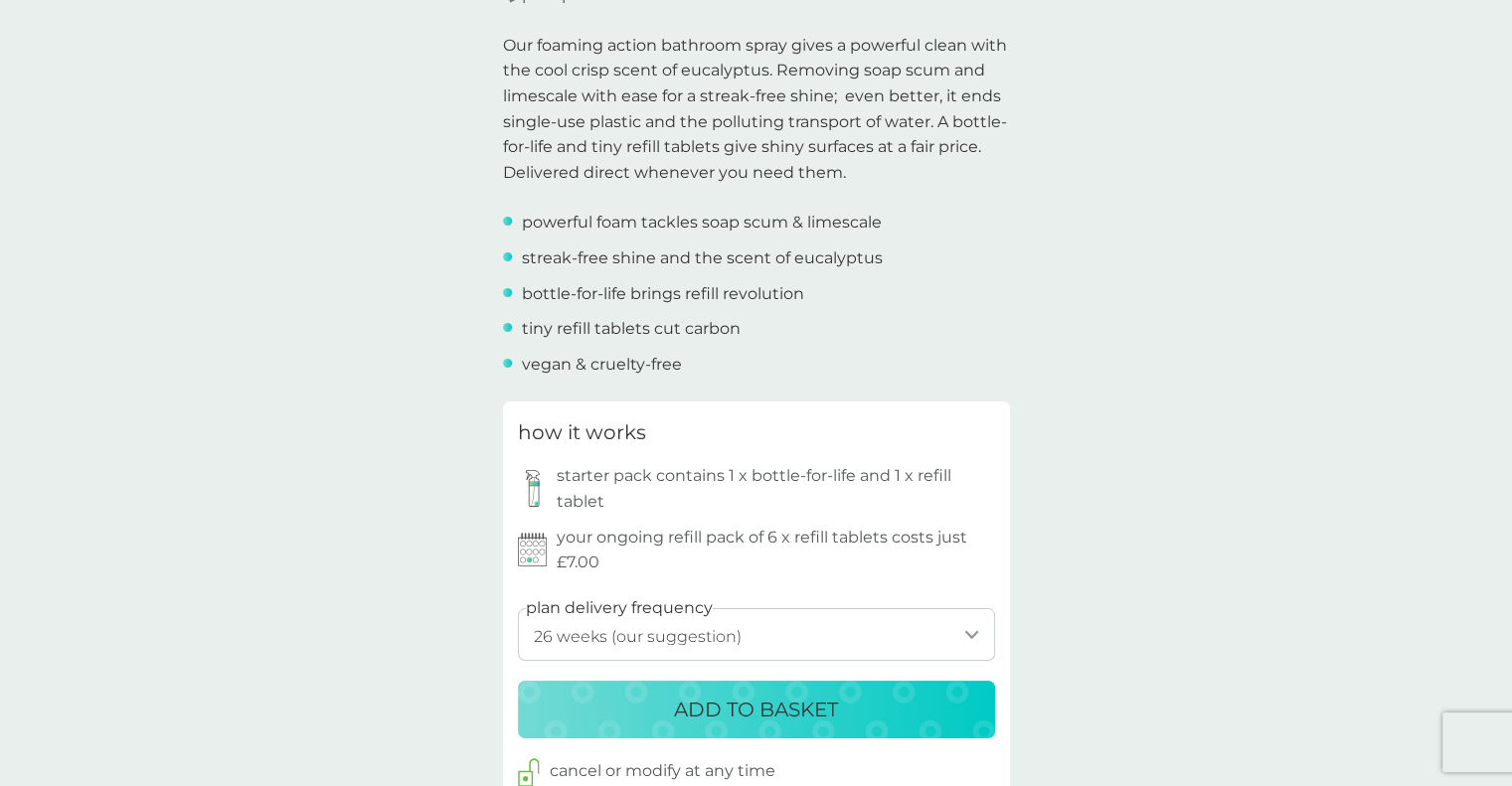 scroll, scrollTop: 894, scrollLeft: 0, axis: vertical 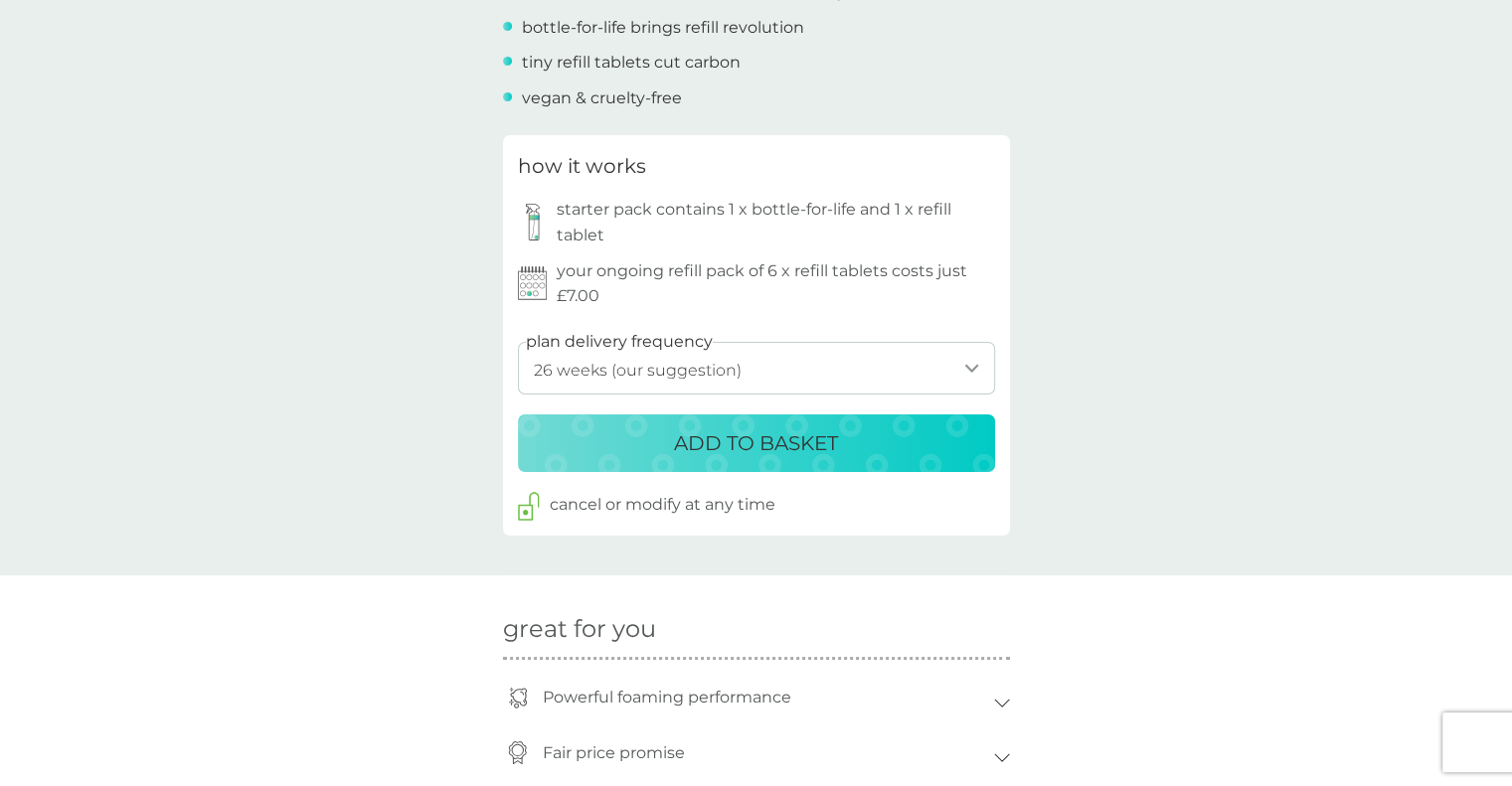 click on "how it works starter pack contains 1 x bottle-for-life and 1 x refill tablet your ongoing refill pack of 6 x refill tablets costs just £7.00 plan delivery frequency 1 week  2 weeks  3 weeks  4 weeks  5 weeks  6 weeks  7 weeks  8 weeks  9 weeks  10 weeks  11 weeks  12 weeks  13 weeks  14 weeks  15 weeks  16 weeks  17 weeks  18 weeks  19 weeks  20 weeks  21 weeks  22 weeks  23 weeks  24 weeks  25 weeks  26 weeks (our suggestion) 27 weeks  28 weeks  29 weeks  30 weeks  31 weeks  32 weeks  33 weeks  34 weeks  35 weeks  ADD TO BASKET cancel or modify at any time" at bounding box center [756, 335] 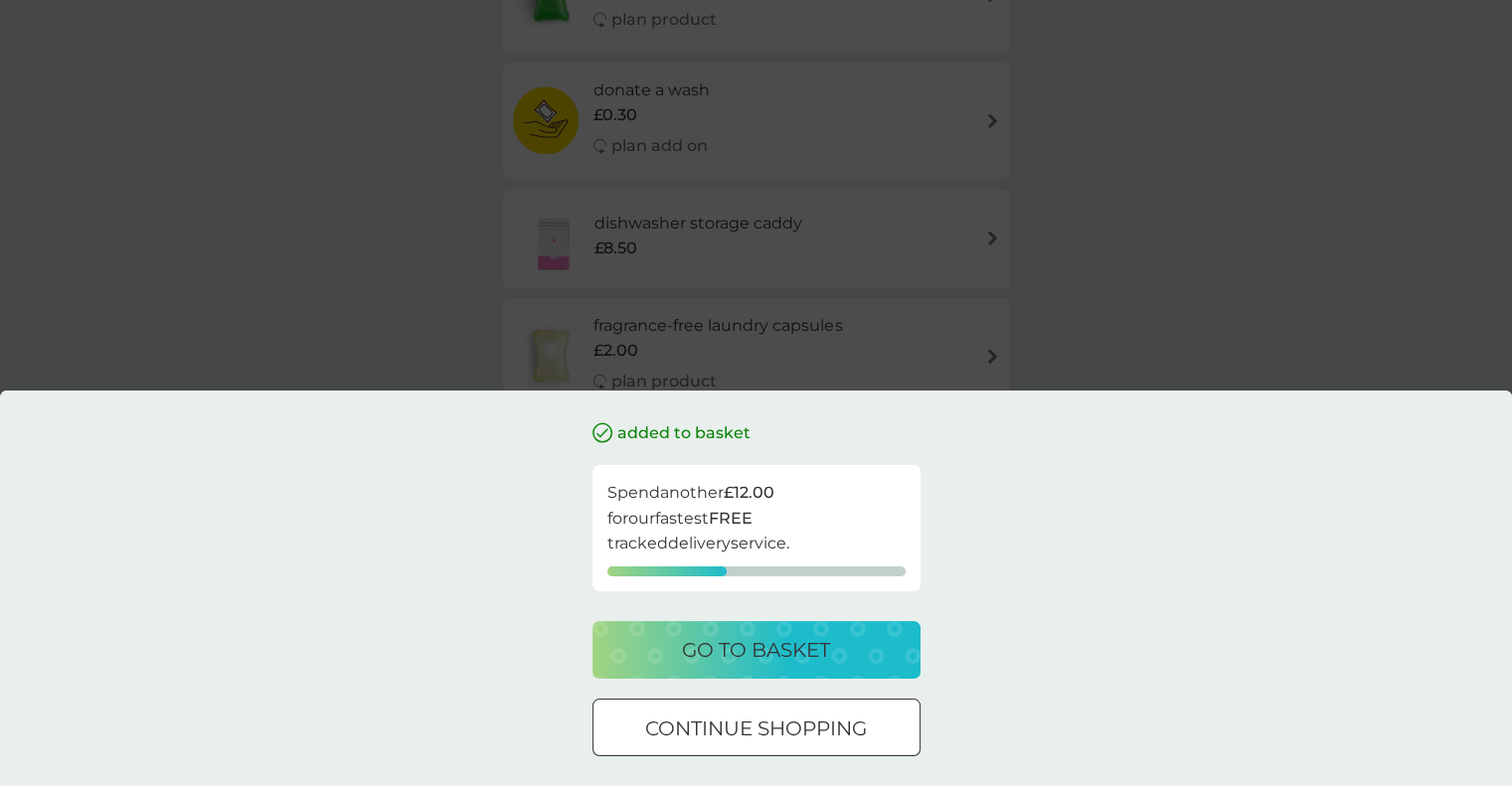scroll, scrollTop: 0, scrollLeft: 0, axis: both 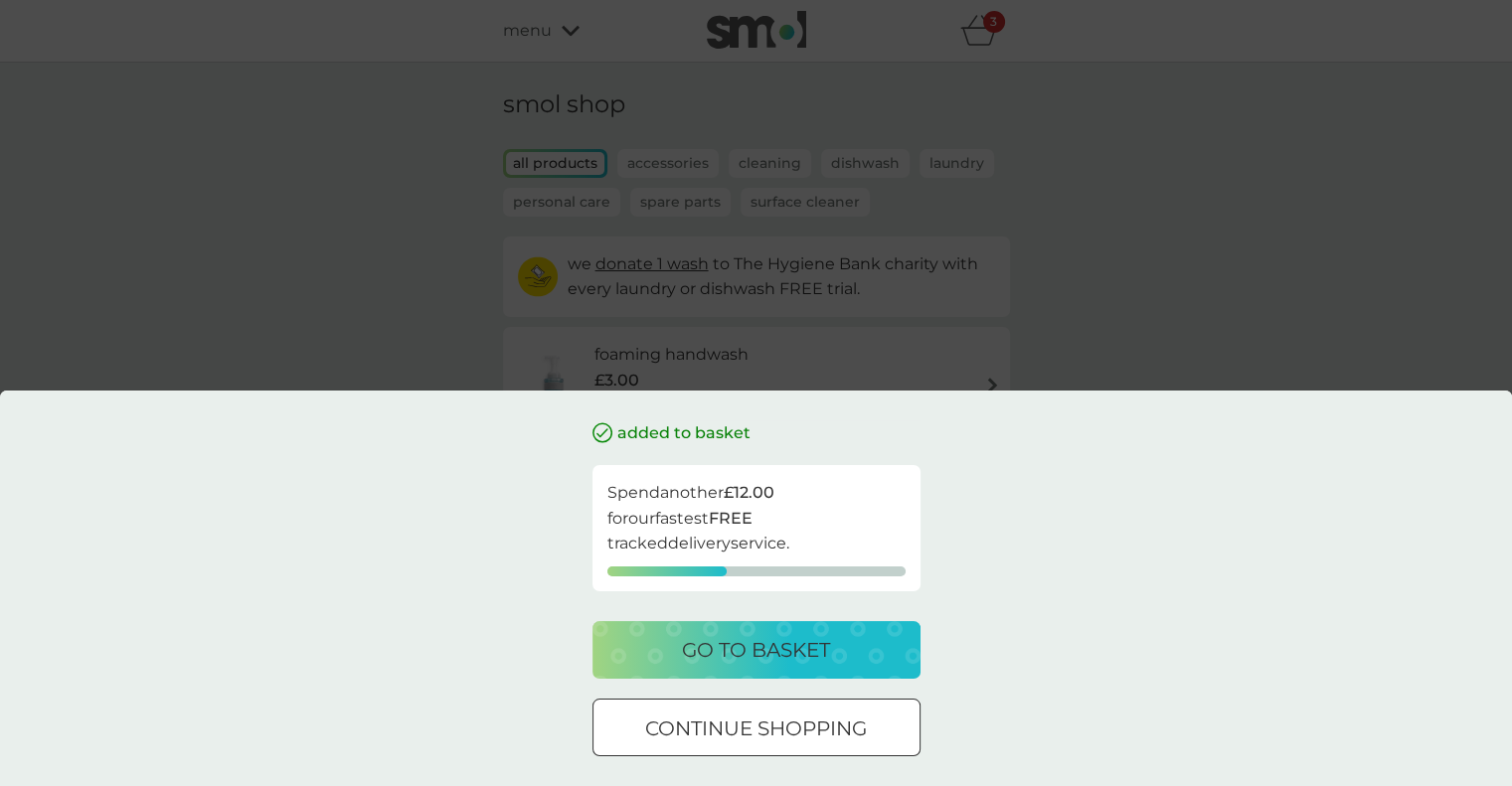 click on "go to basket" at bounding box center (756, 650) 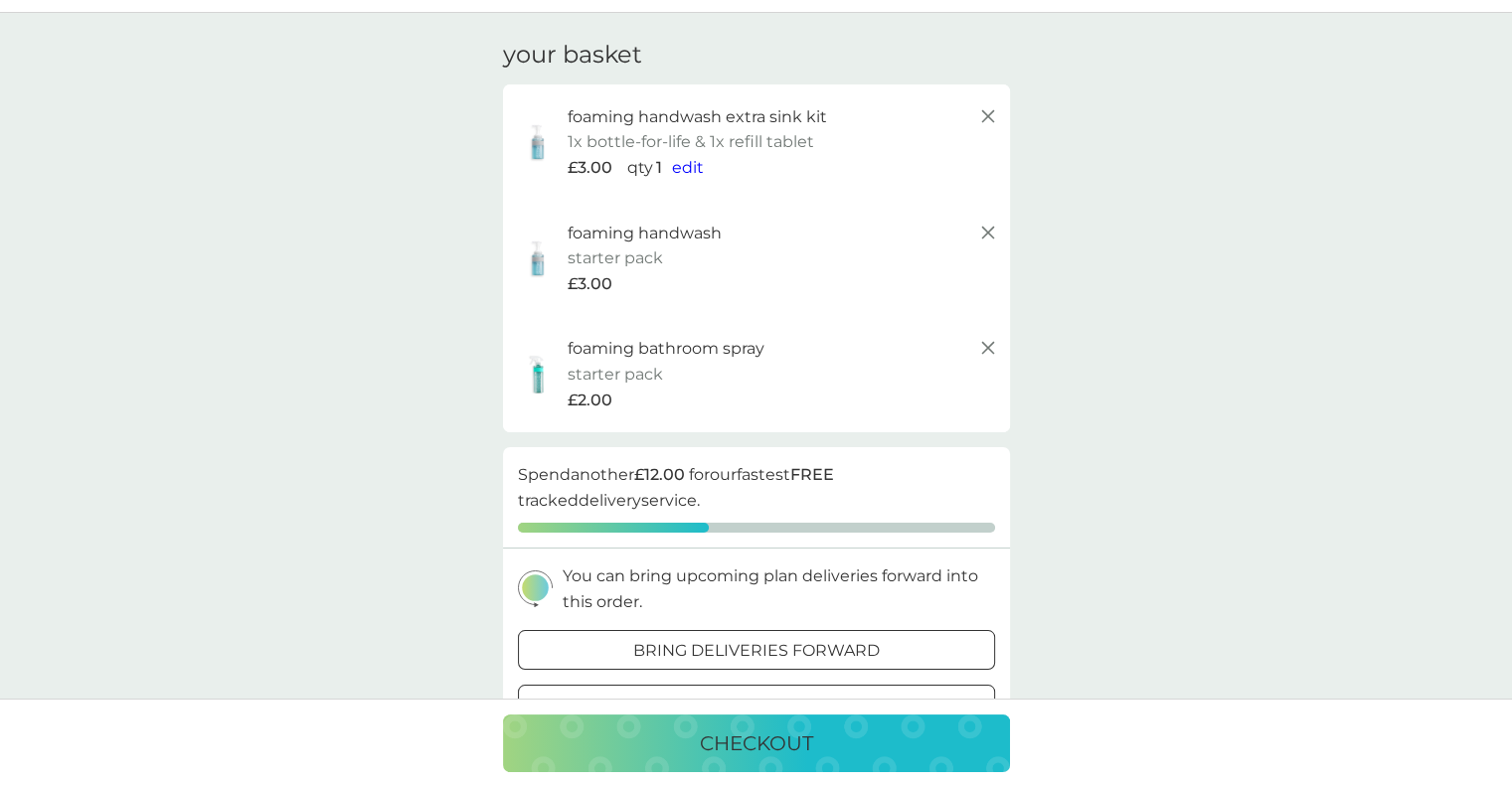 scroll, scrollTop: 0, scrollLeft: 0, axis: both 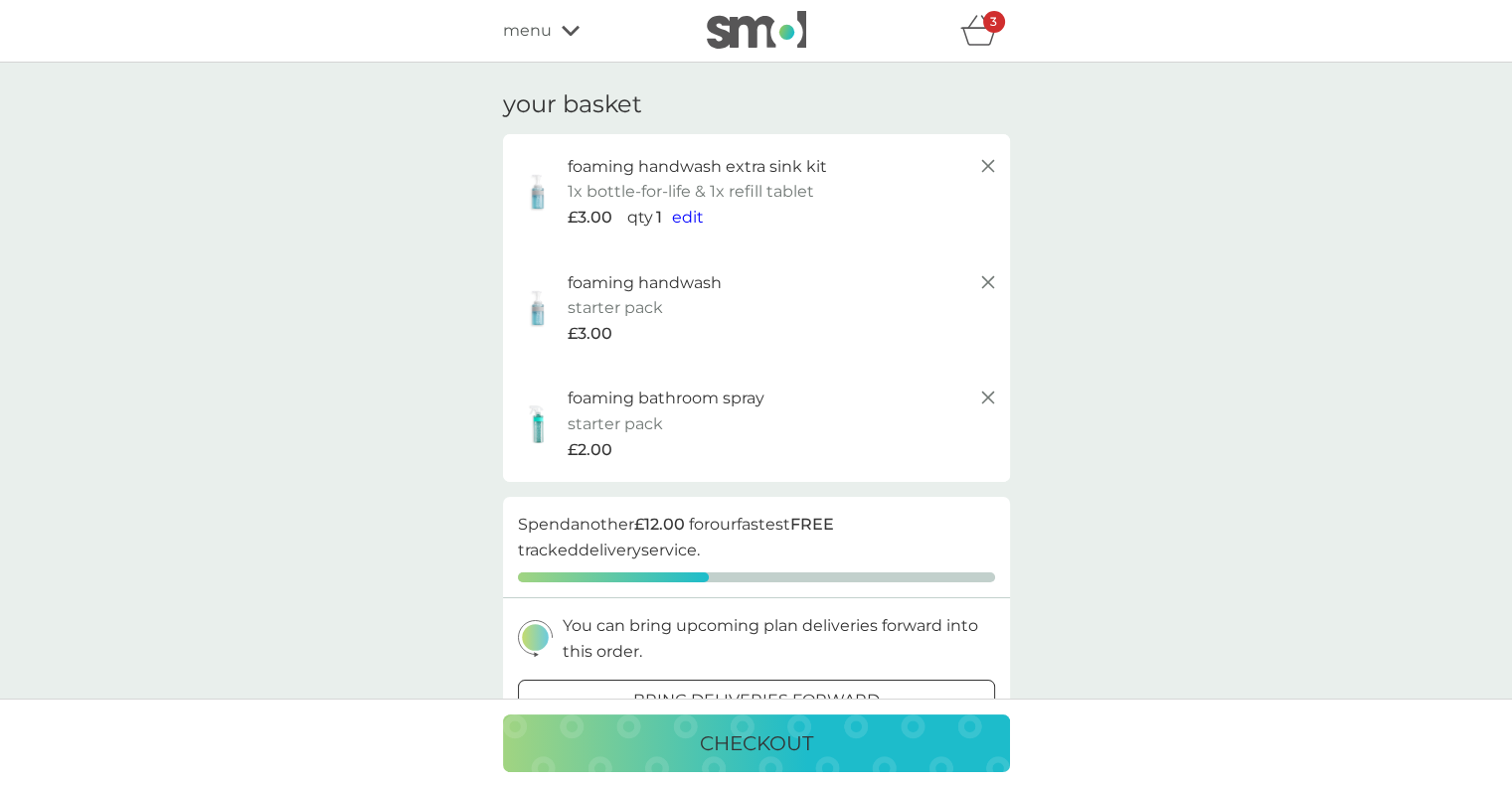click on "menu" at bounding box center [527, 31] 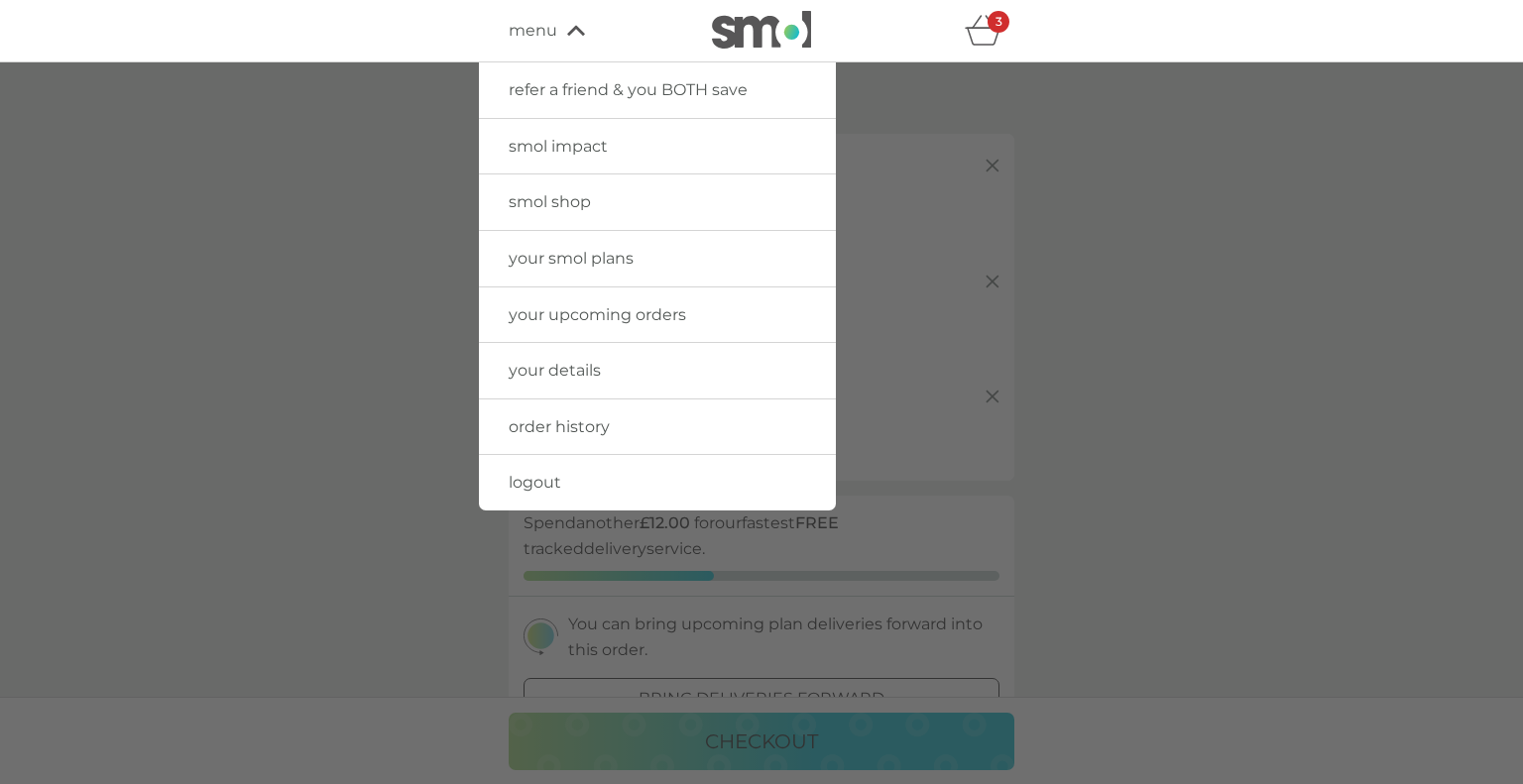 click on "your upcoming orders" at bounding box center [597, 314] 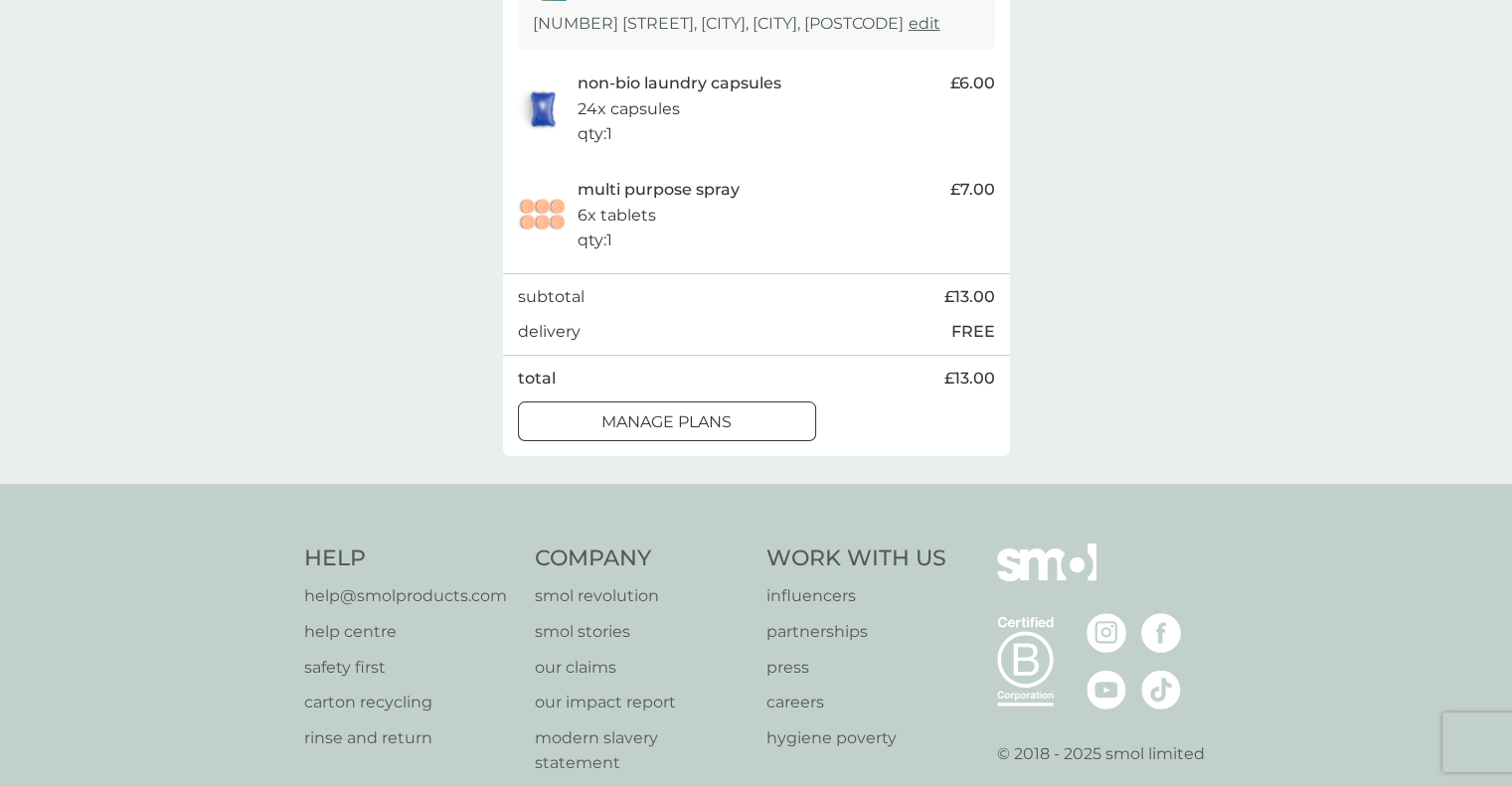 scroll, scrollTop: 397, scrollLeft: 0, axis: vertical 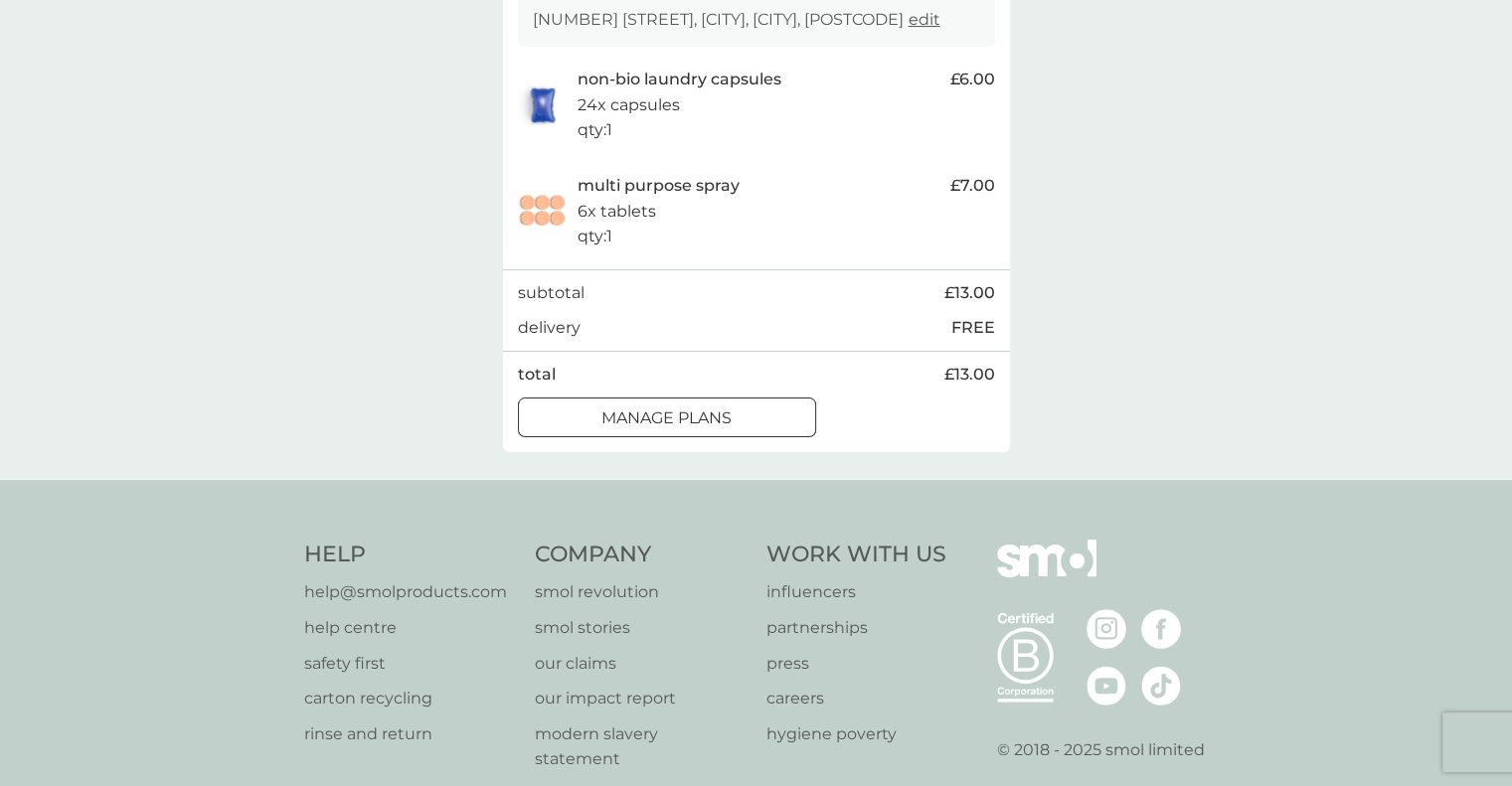 click at bounding box center [667, 417] 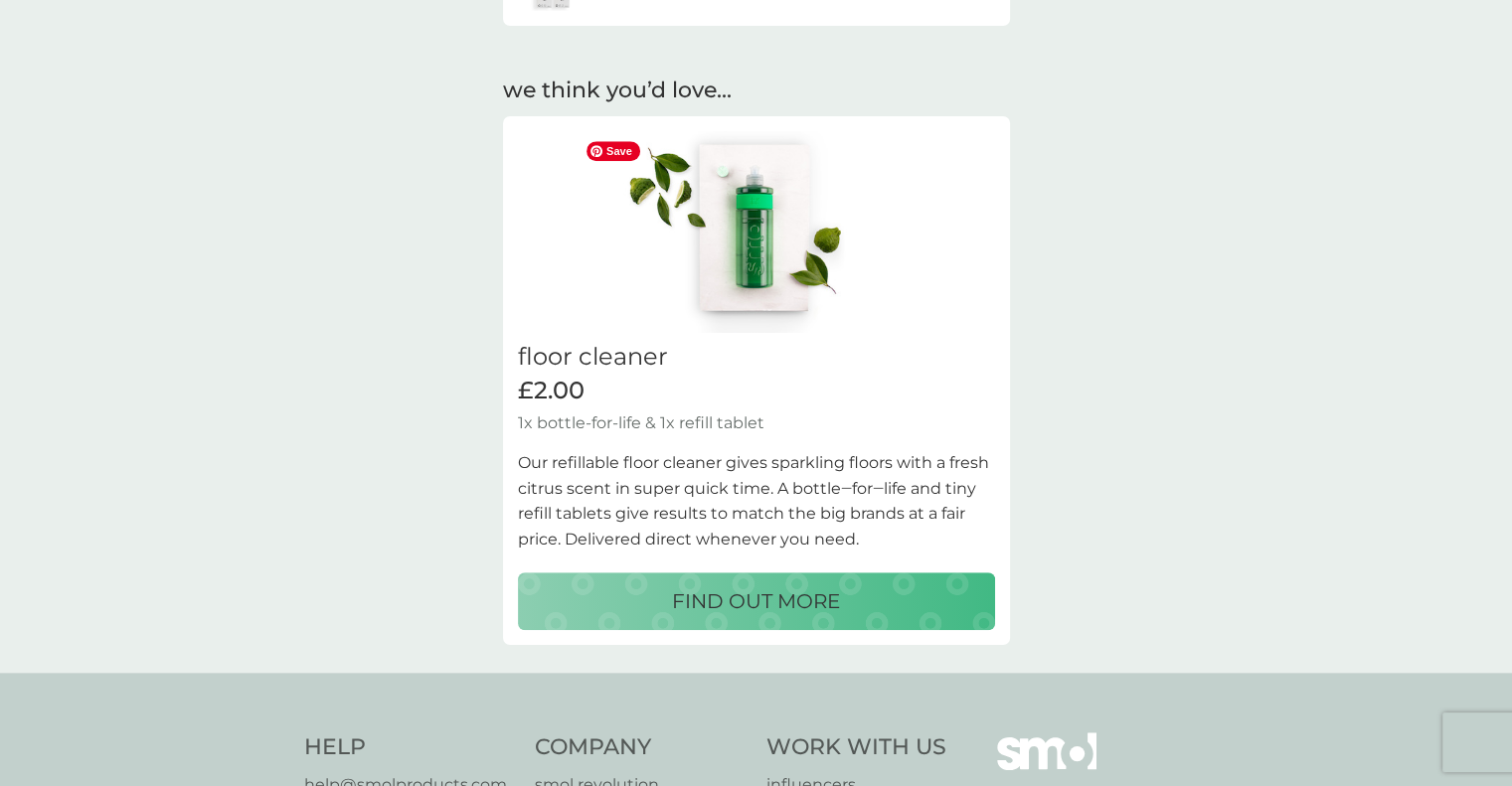 scroll, scrollTop: 1192, scrollLeft: 0, axis: vertical 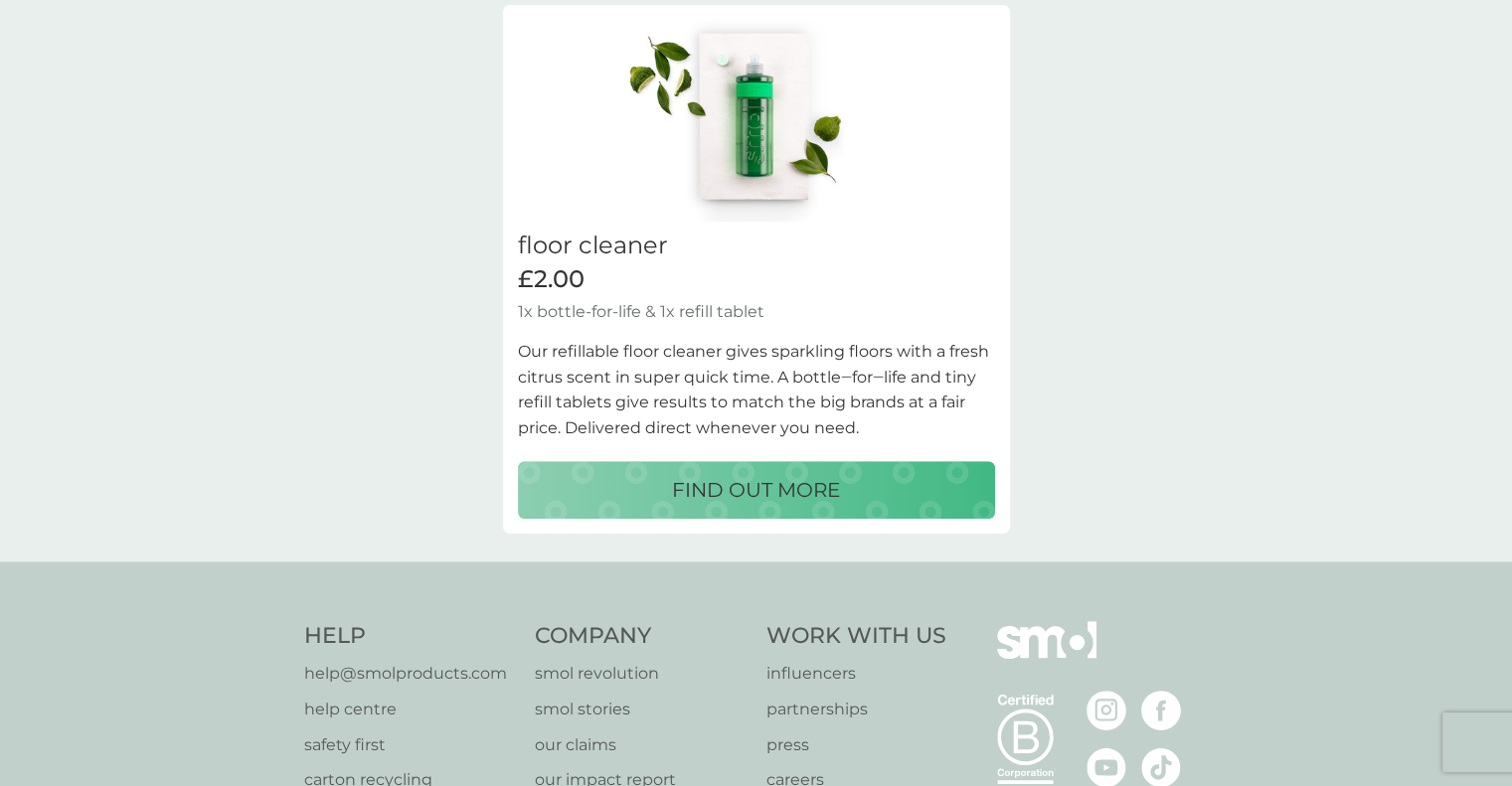 click on "FIND OUT MORE" at bounding box center (756, 490) 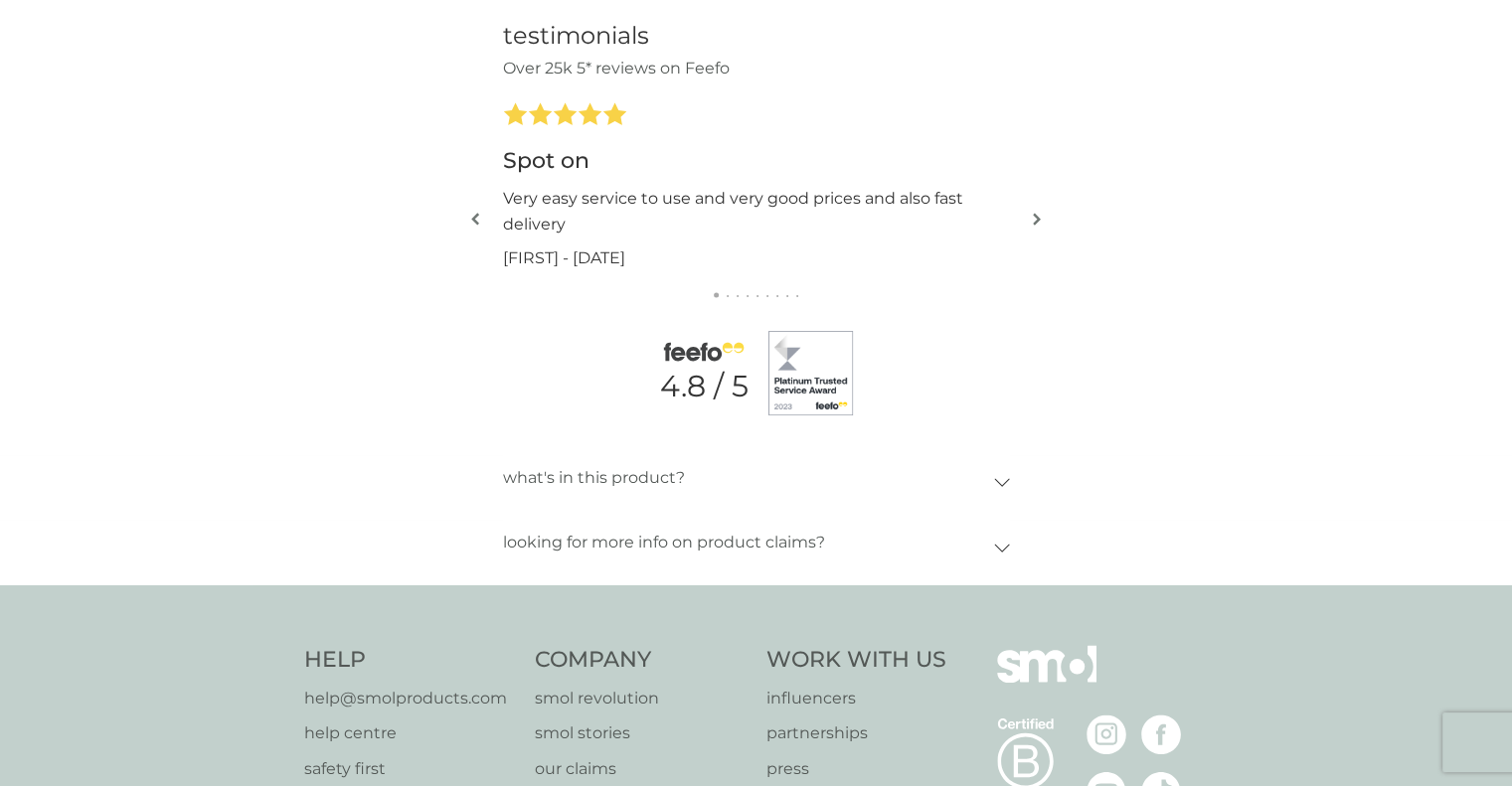 scroll, scrollTop: 2484, scrollLeft: 0, axis: vertical 